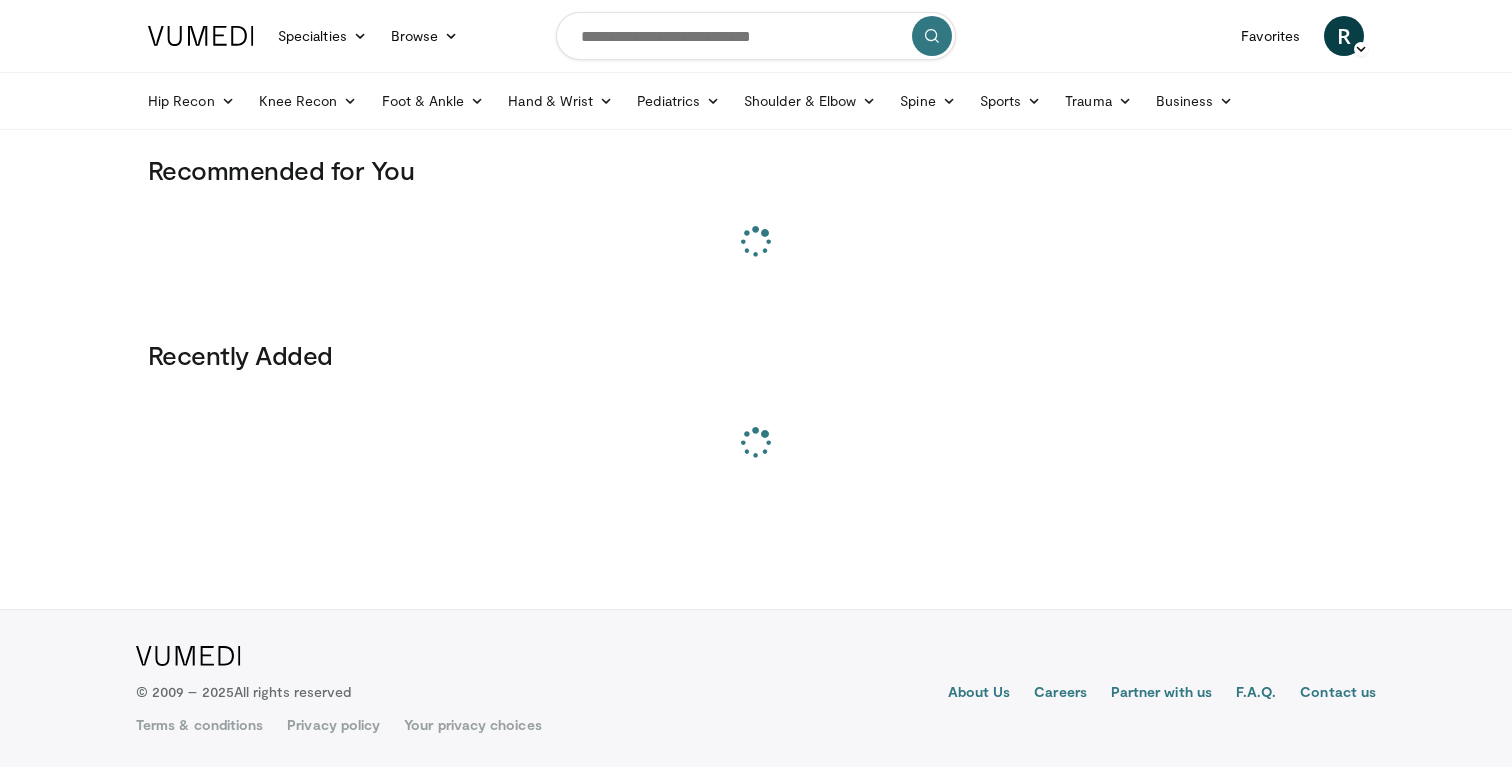 scroll, scrollTop: 0, scrollLeft: 0, axis: both 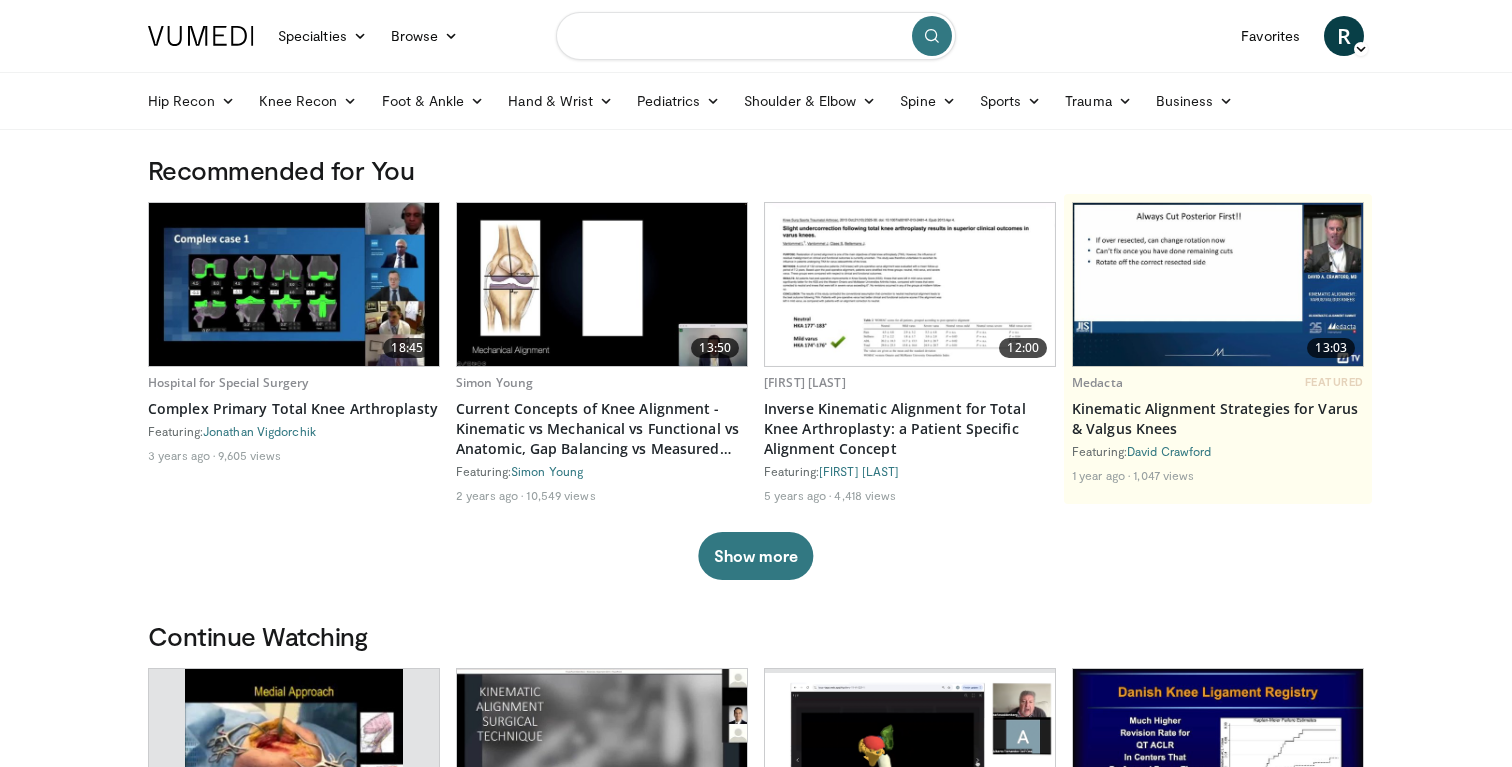 click at bounding box center (756, 36) 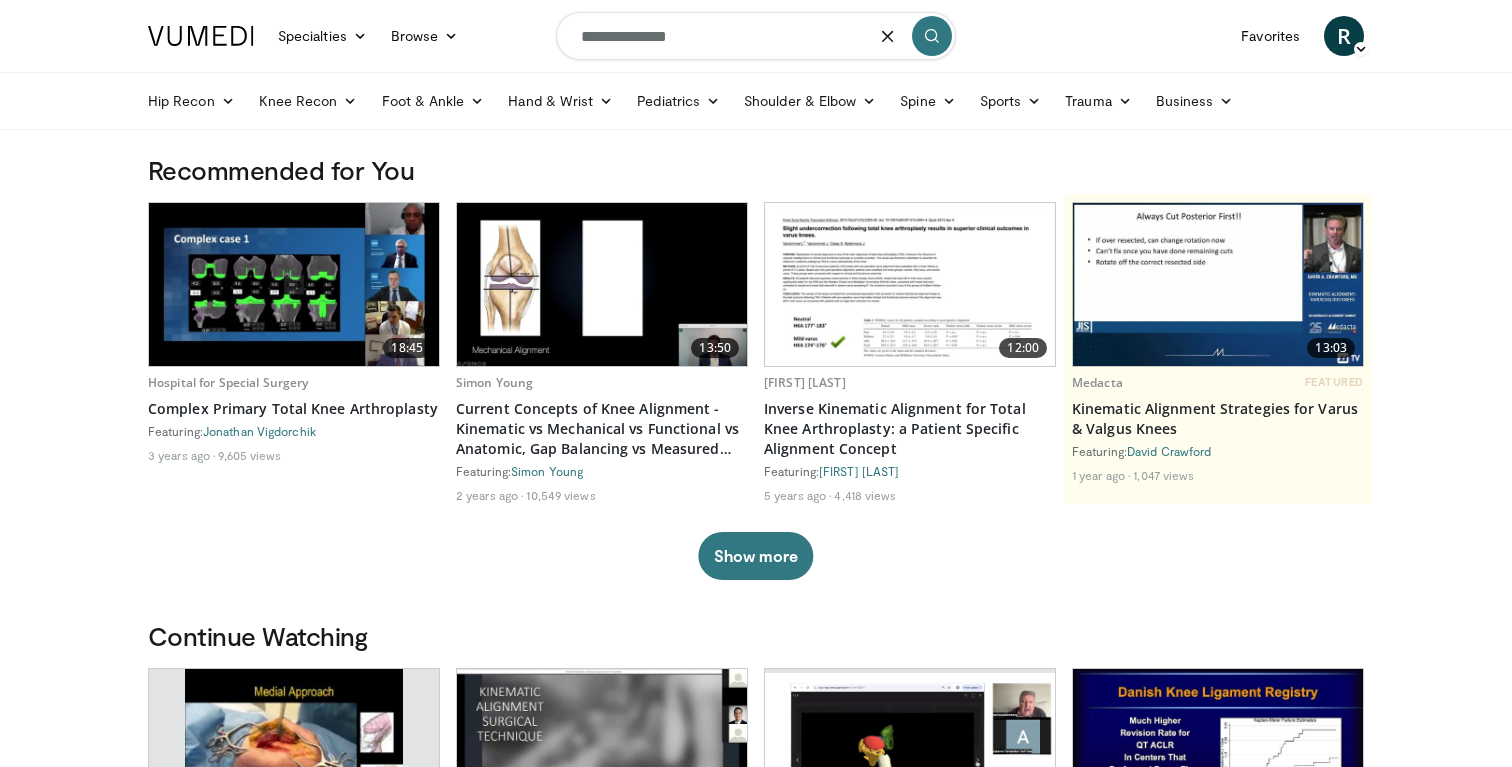 type on "**********" 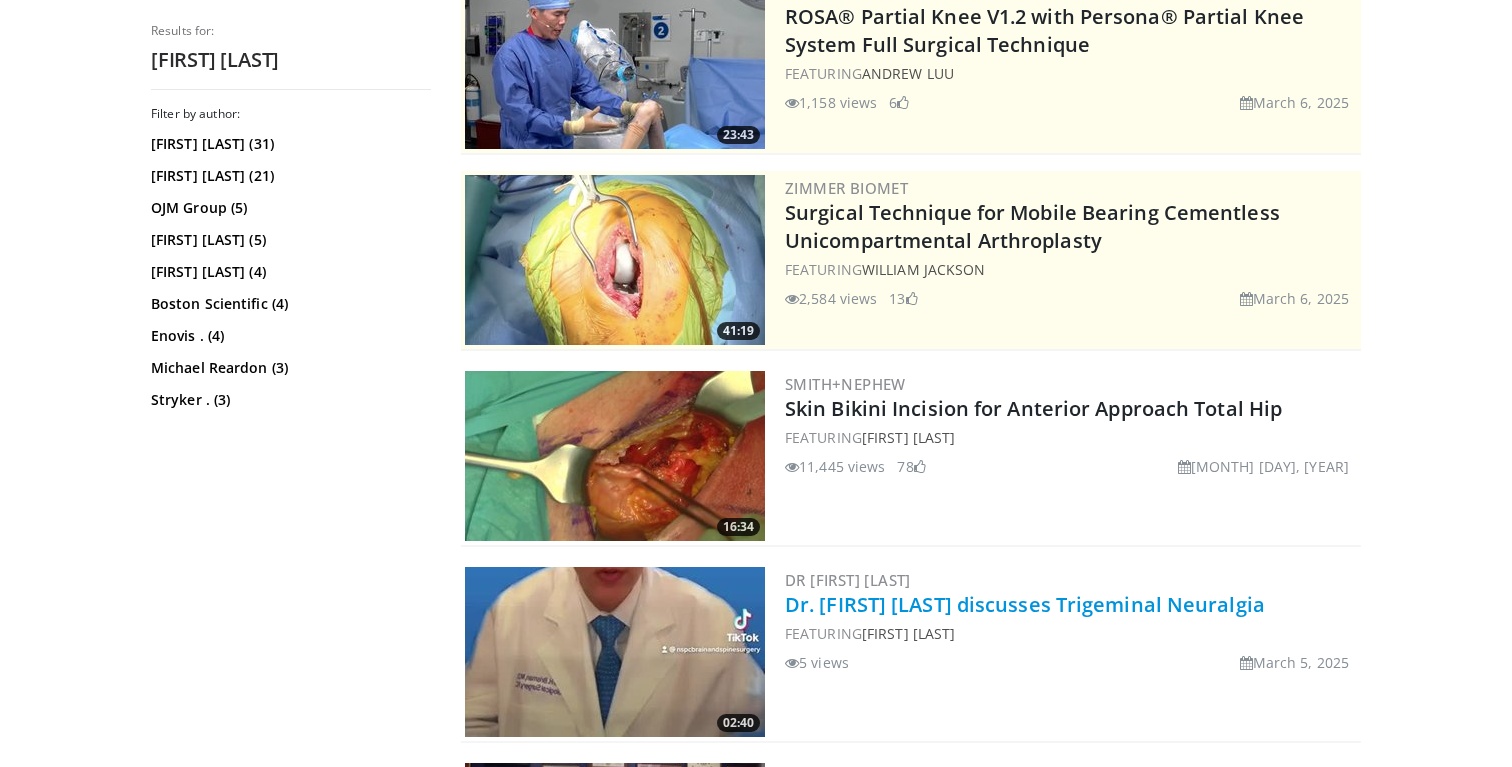 scroll, scrollTop: 315, scrollLeft: 0, axis: vertical 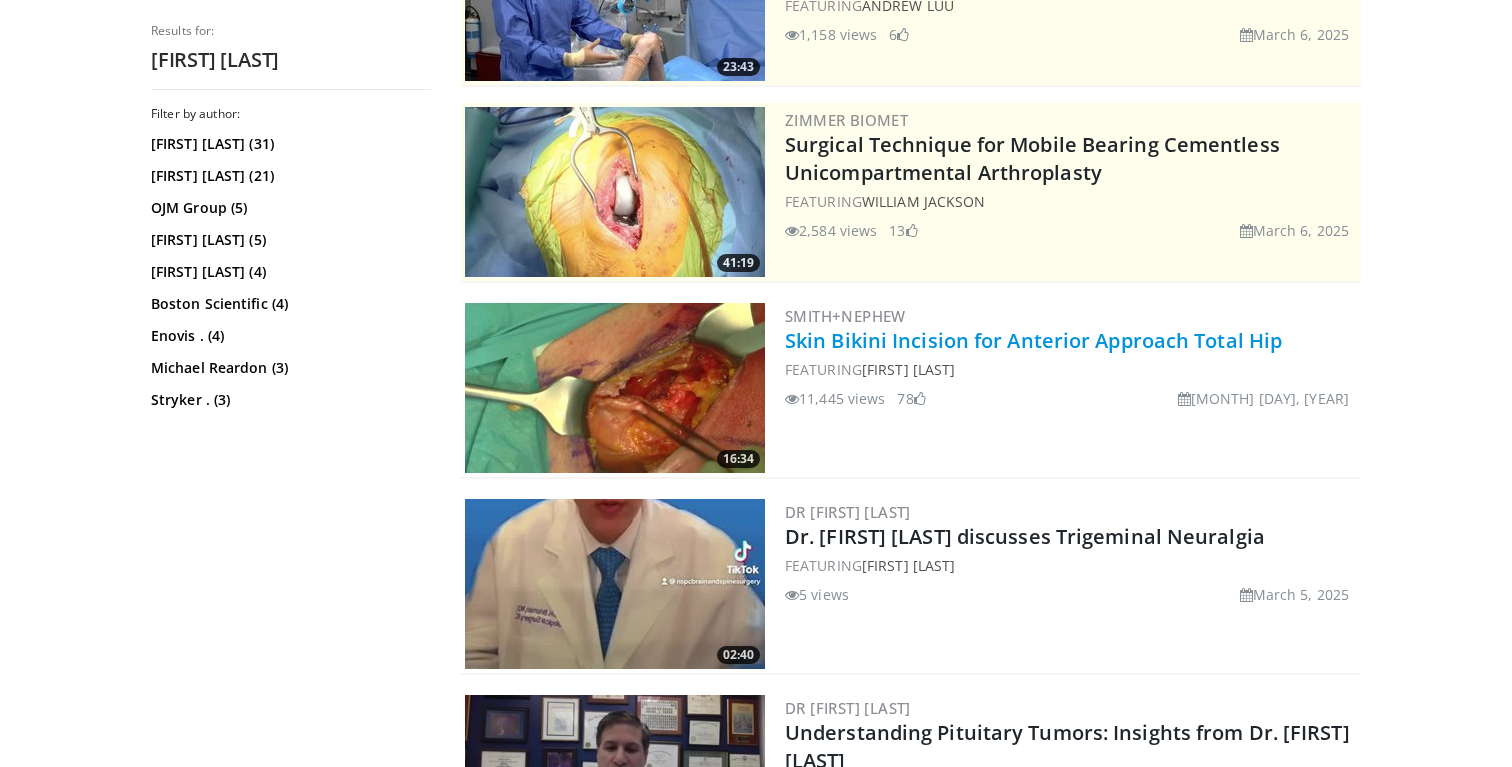 click on "Skin Bikini Incision for Anterior Approach Total Hip" at bounding box center (1033, 340) 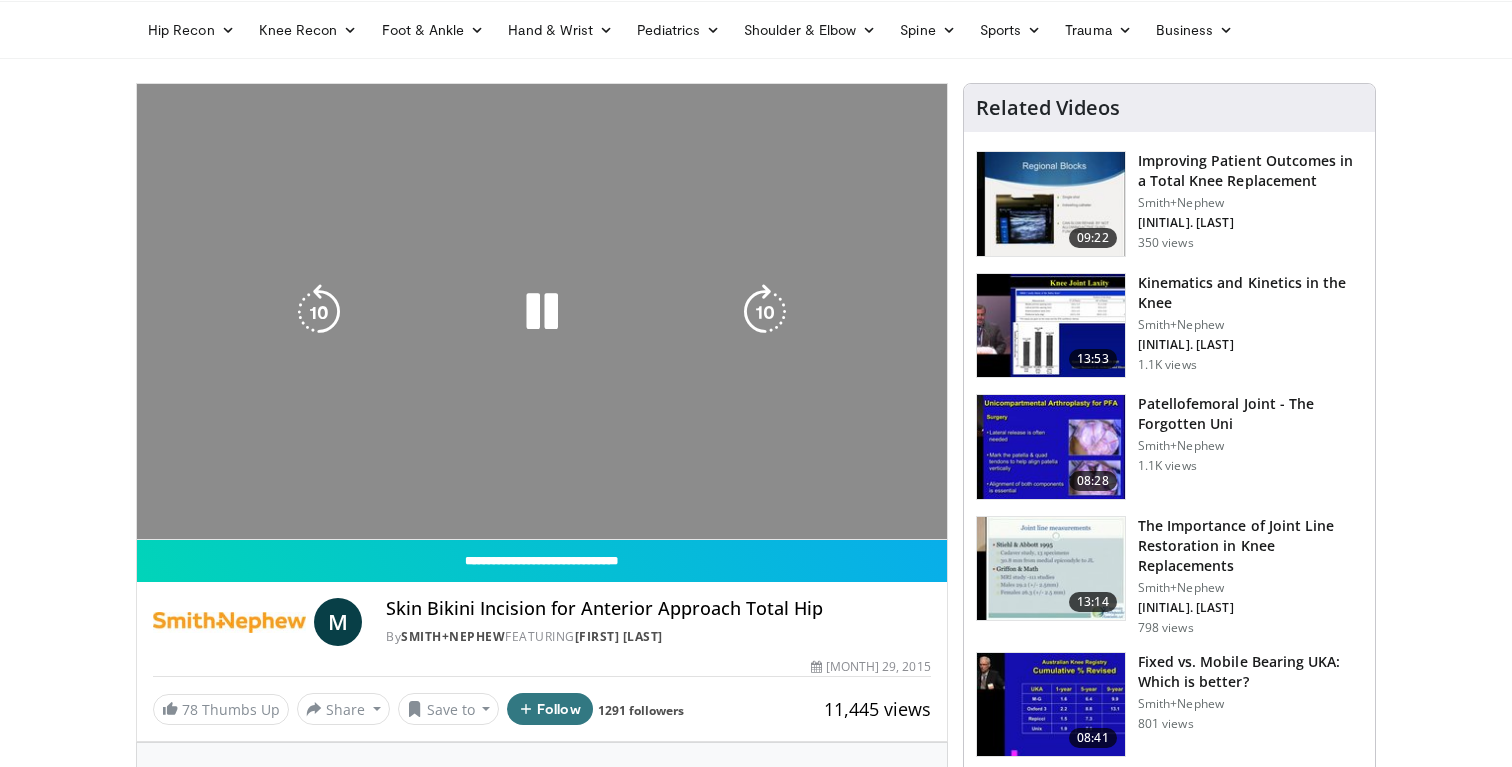 scroll, scrollTop: 14, scrollLeft: 0, axis: vertical 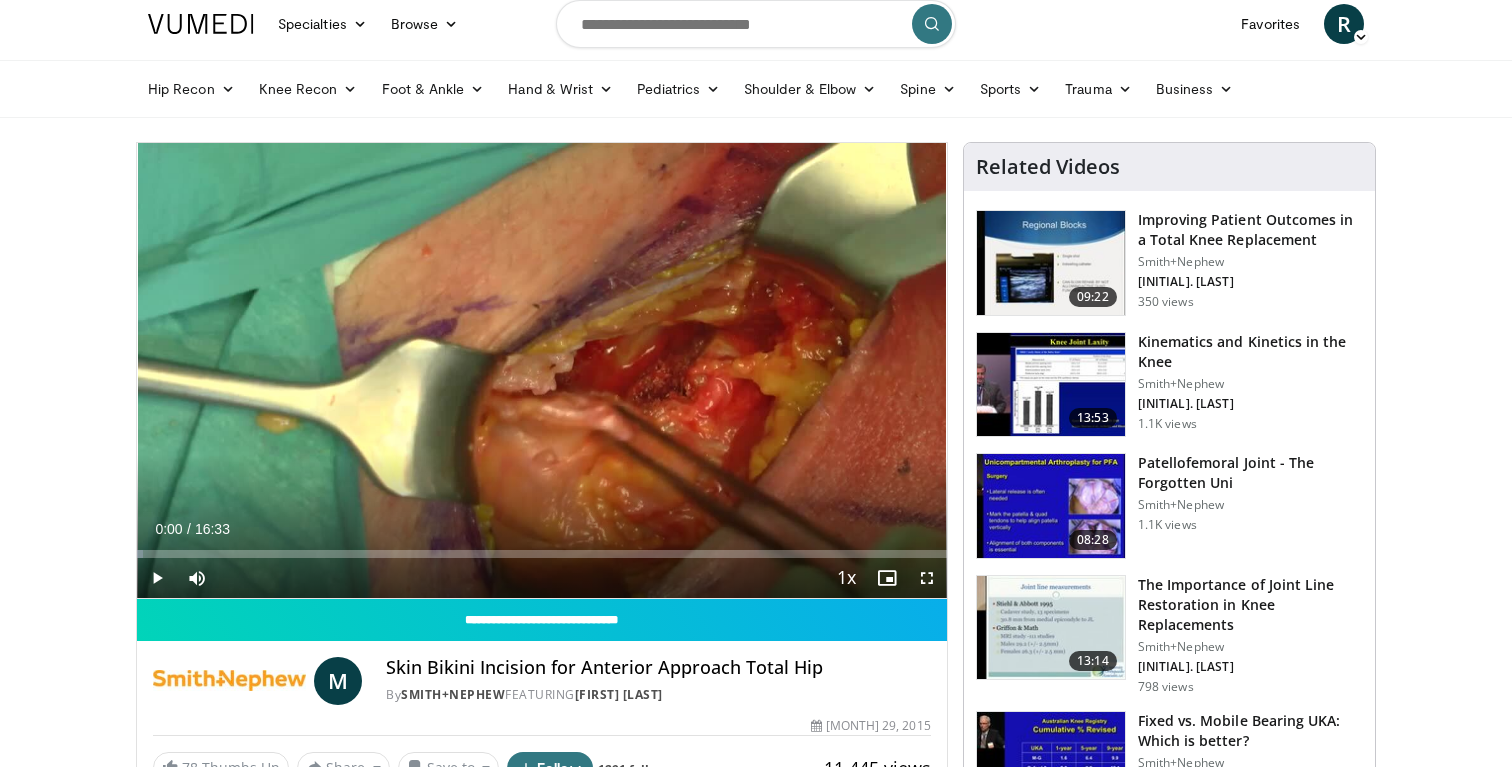 click at bounding box center [927, 578] 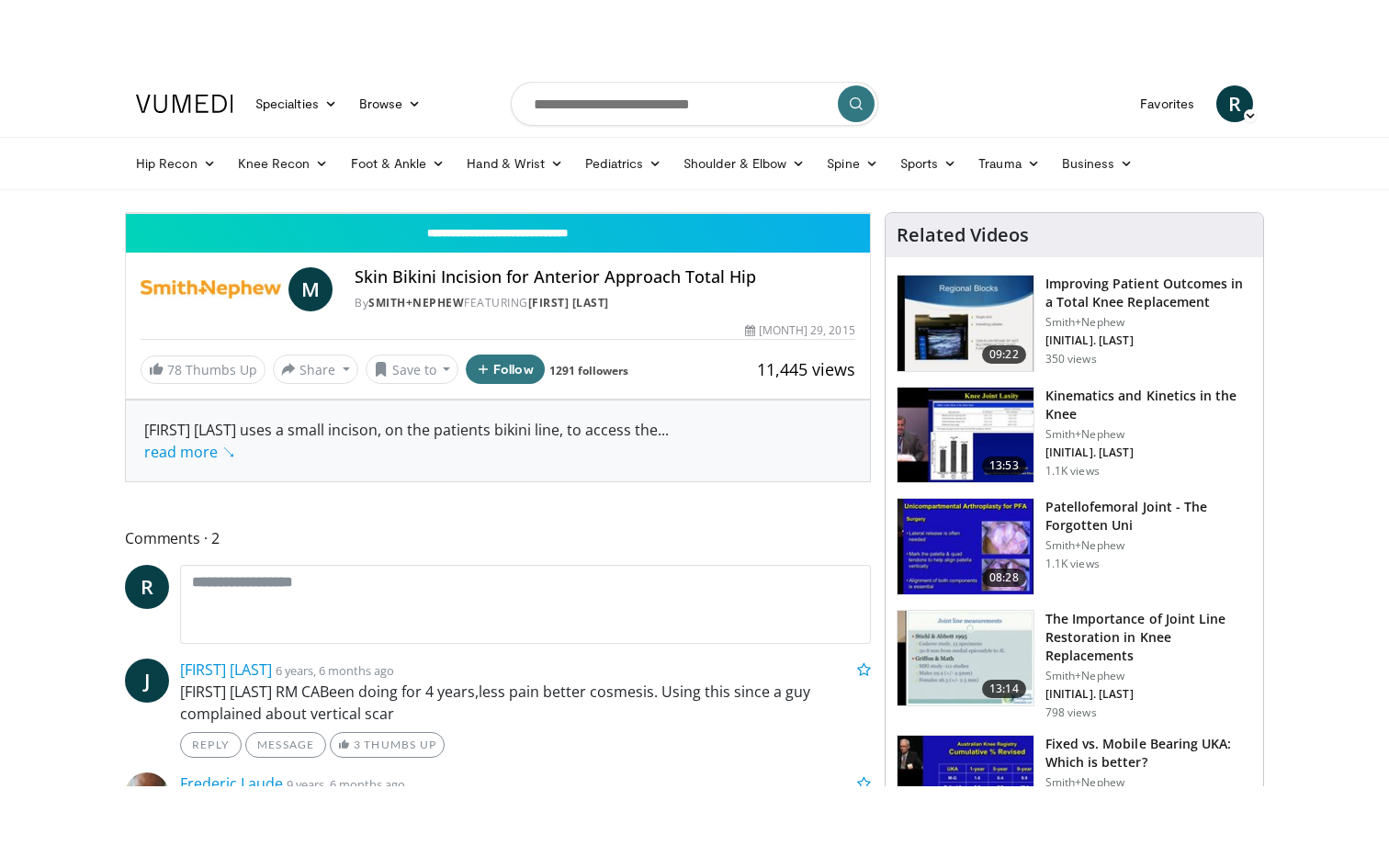 scroll, scrollTop: 0, scrollLeft: 0, axis: both 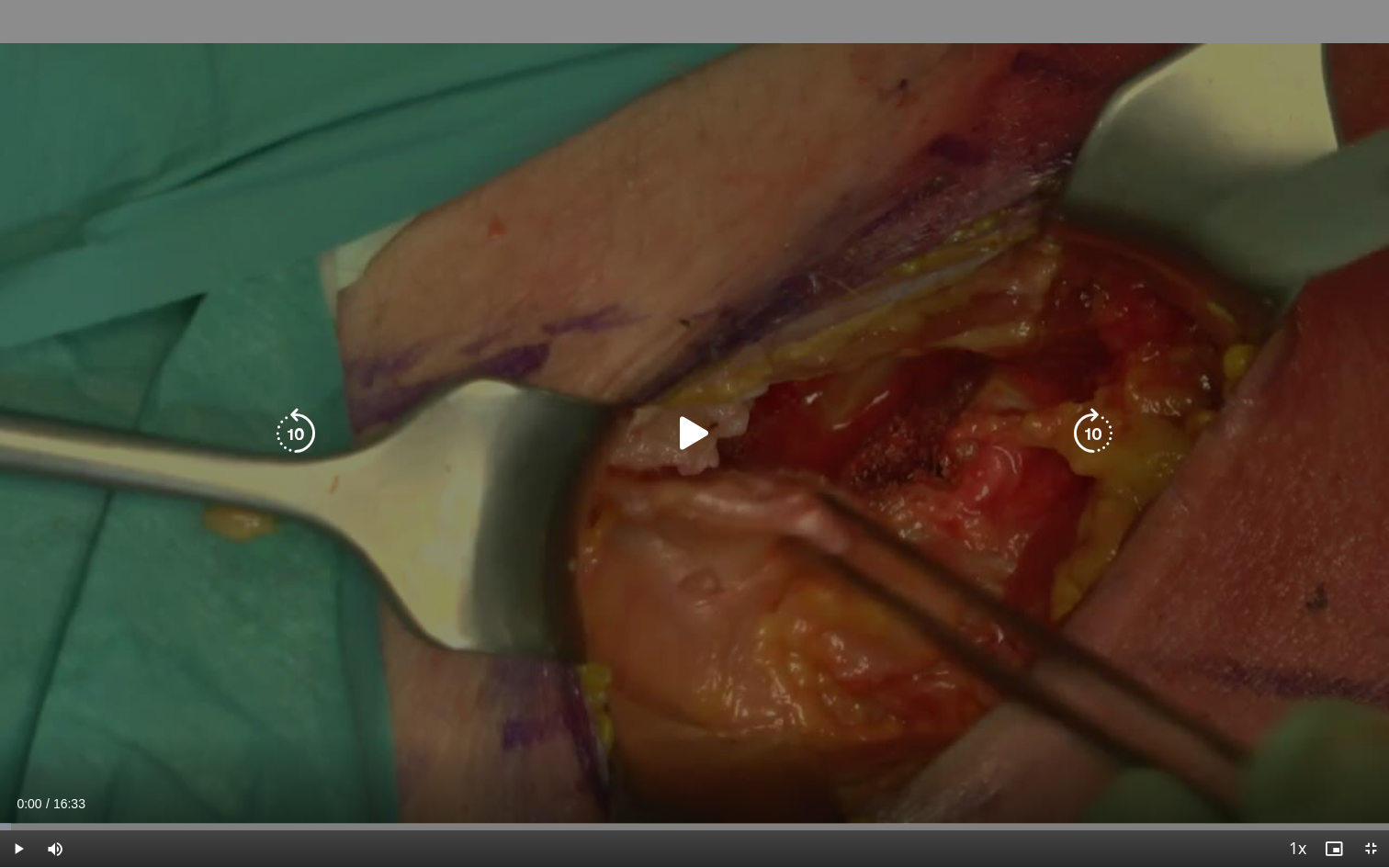click at bounding box center (694, 434) 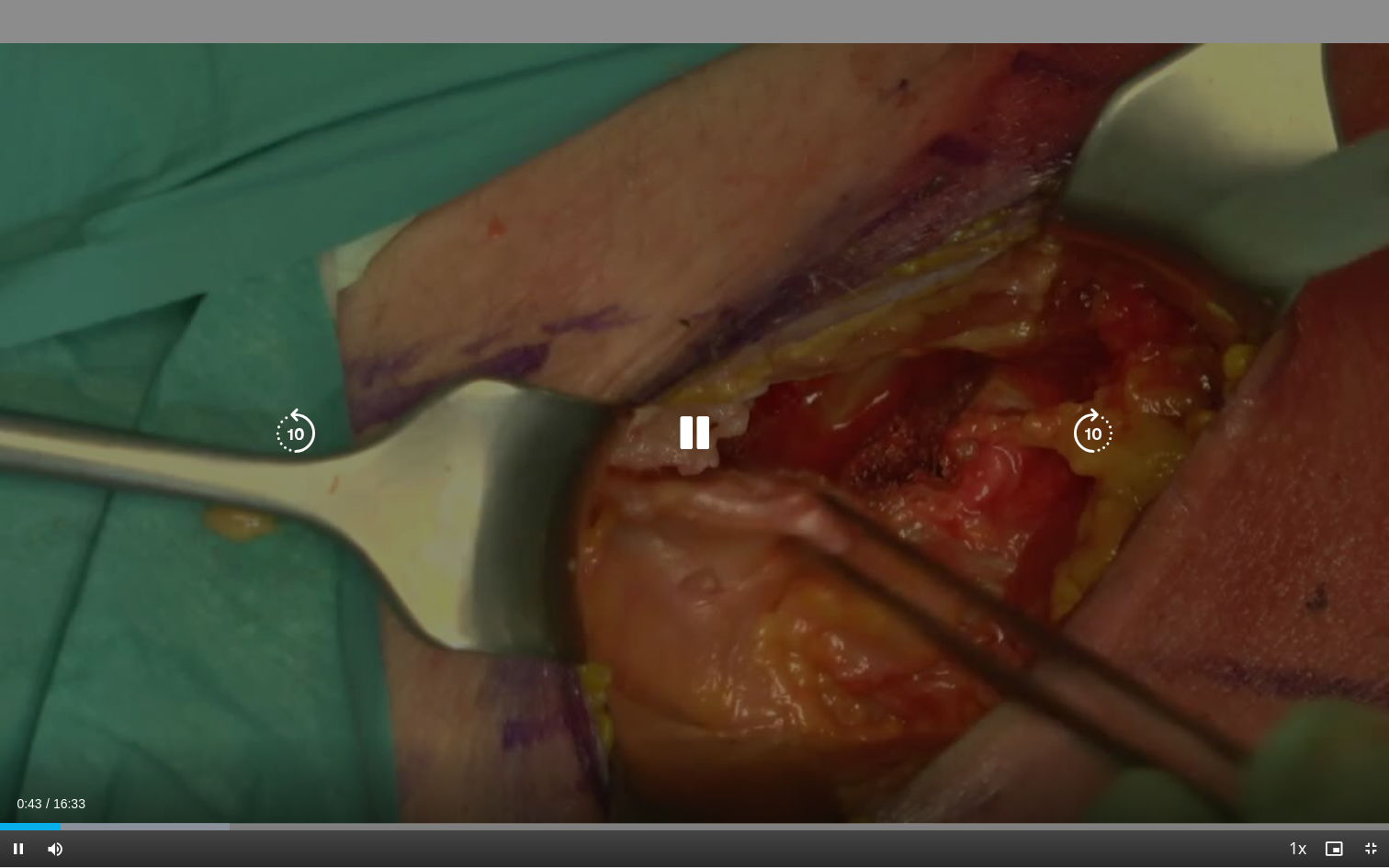 click at bounding box center (296, 434) 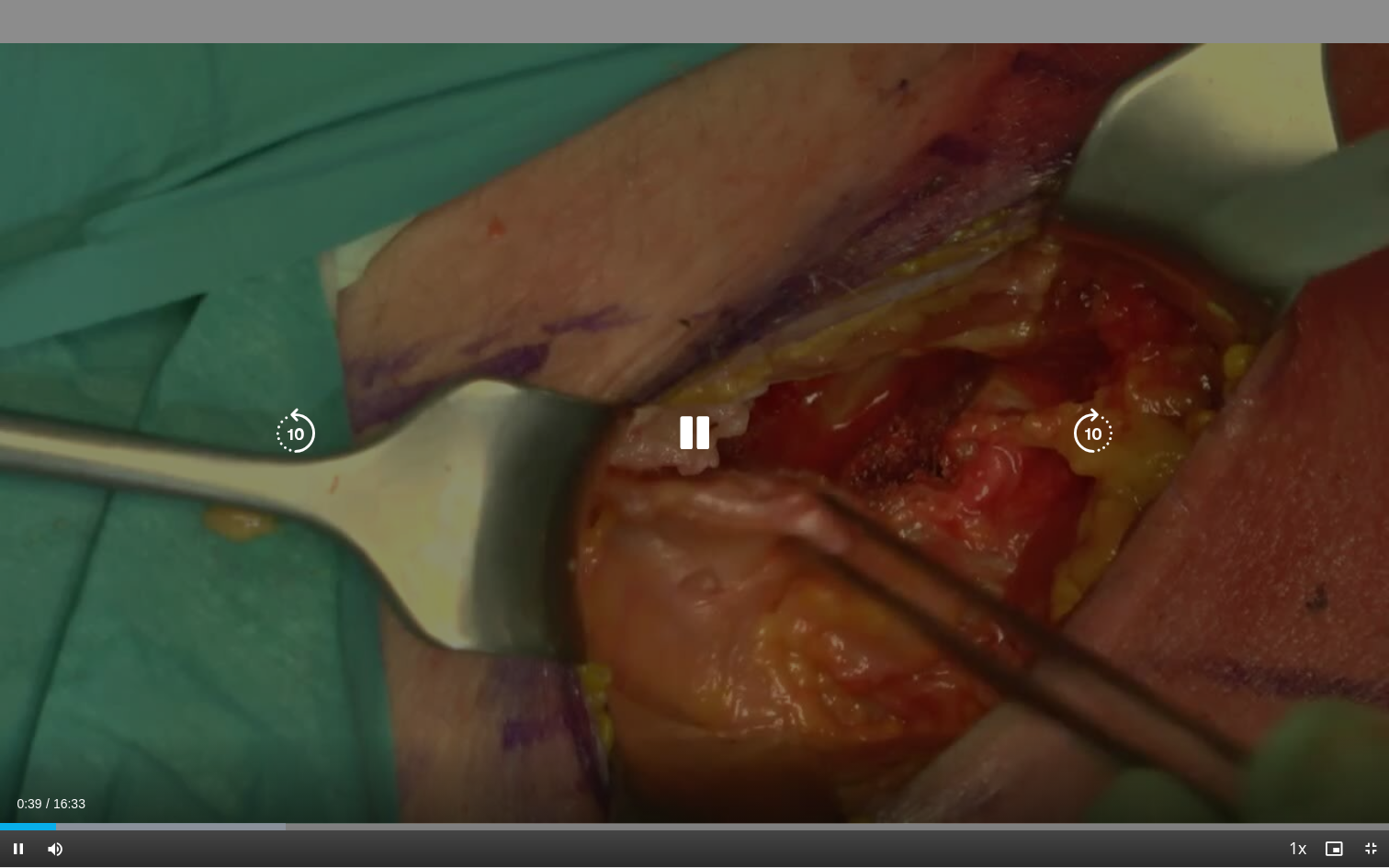 click on "10 seconds
Tap to unmute" at bounding box center [694, 434] 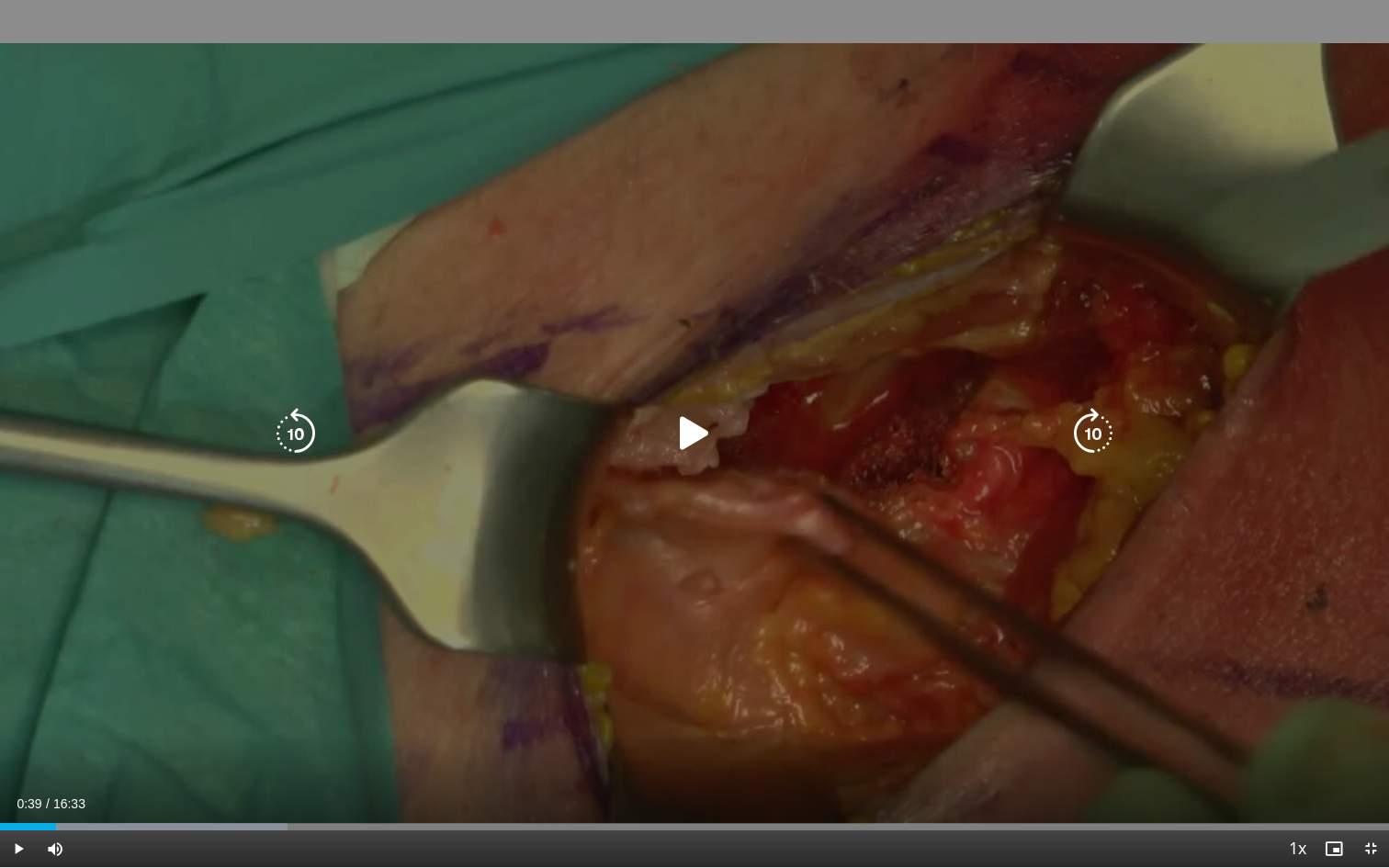 click on "10 seconds
Tap to unmute" at bounding box center (694, 434) 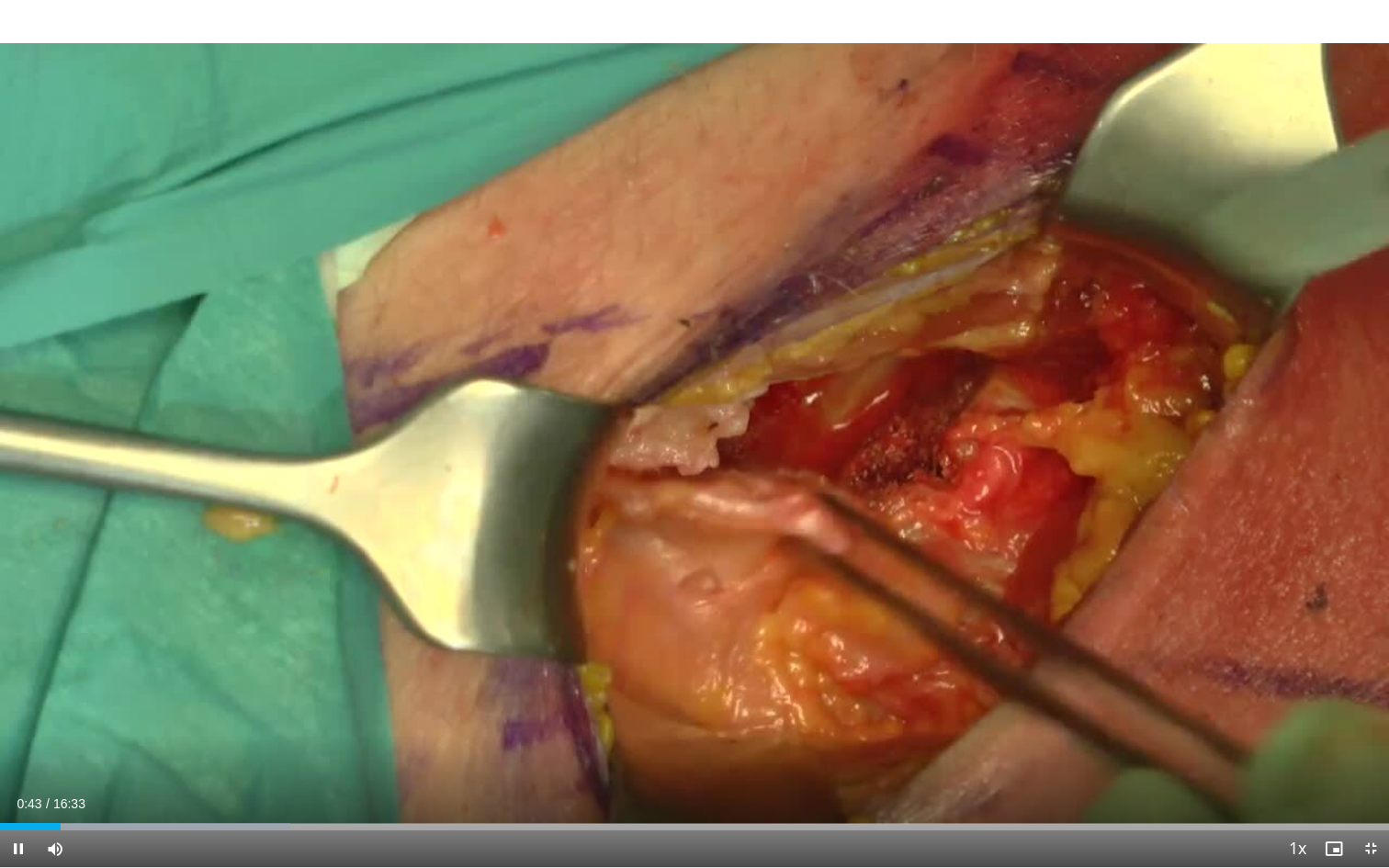 click at bounding box center [1371, 849] 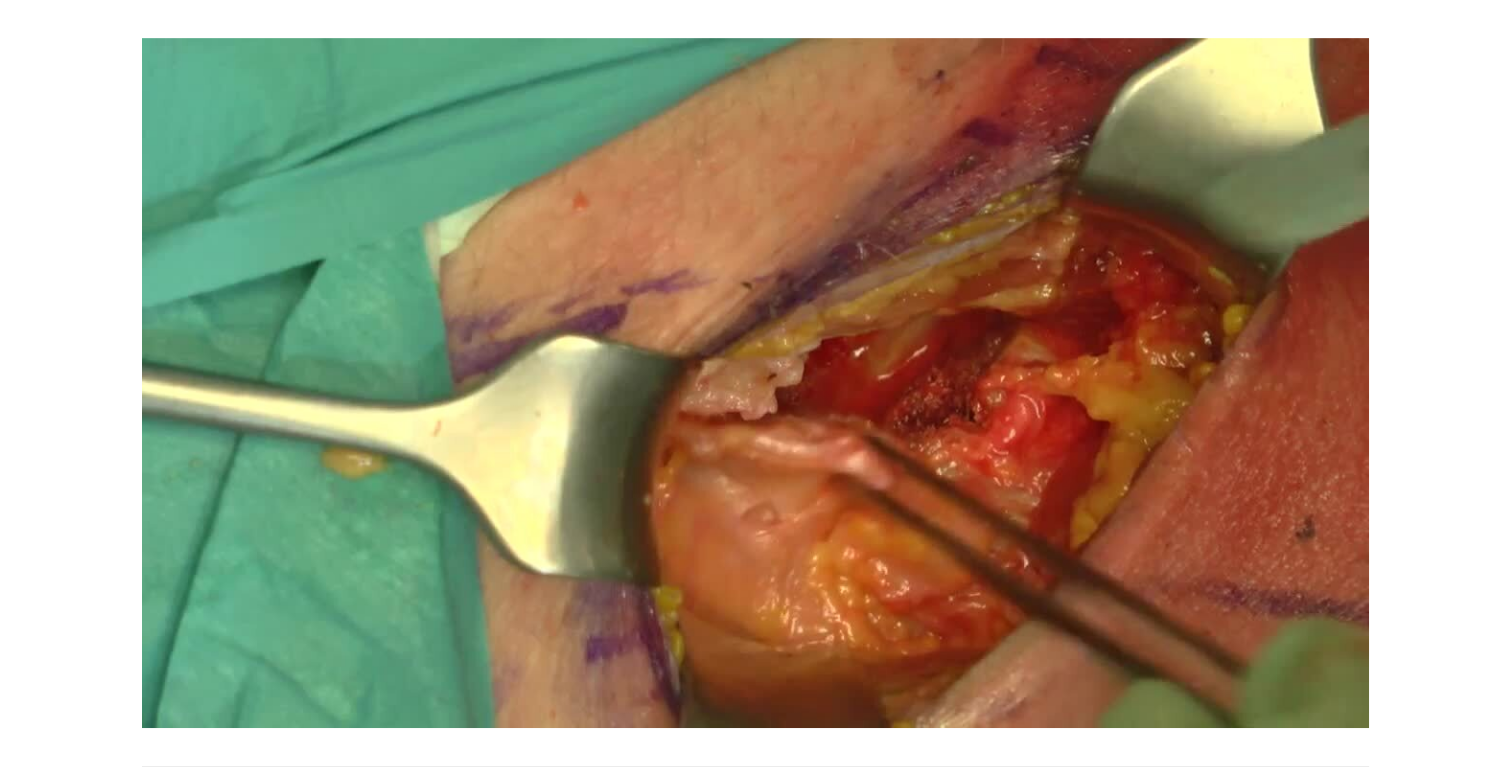 scroll, scrollTop: 12, scrollLeft: 0, axis: vertical 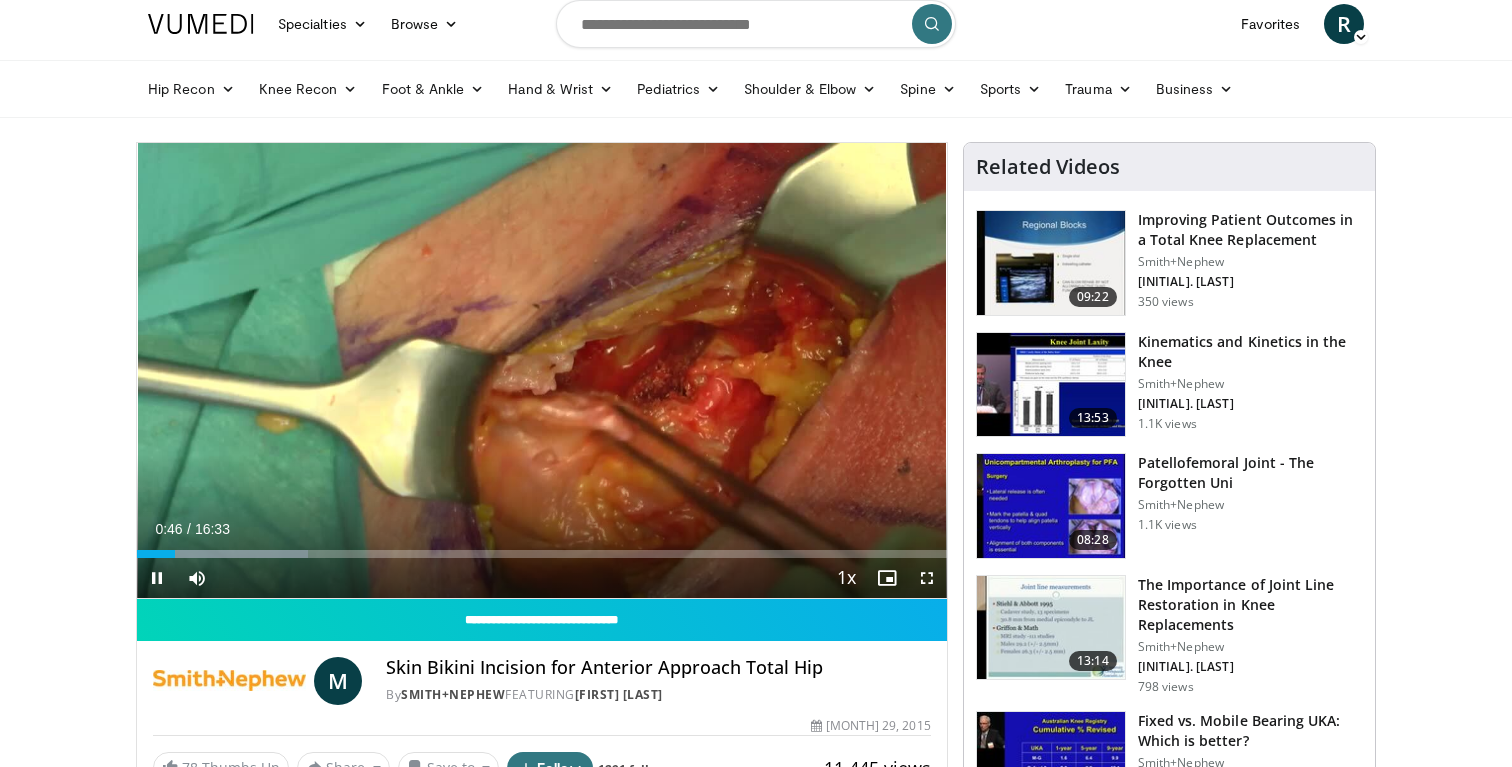 click at bounding box center [927, 578] 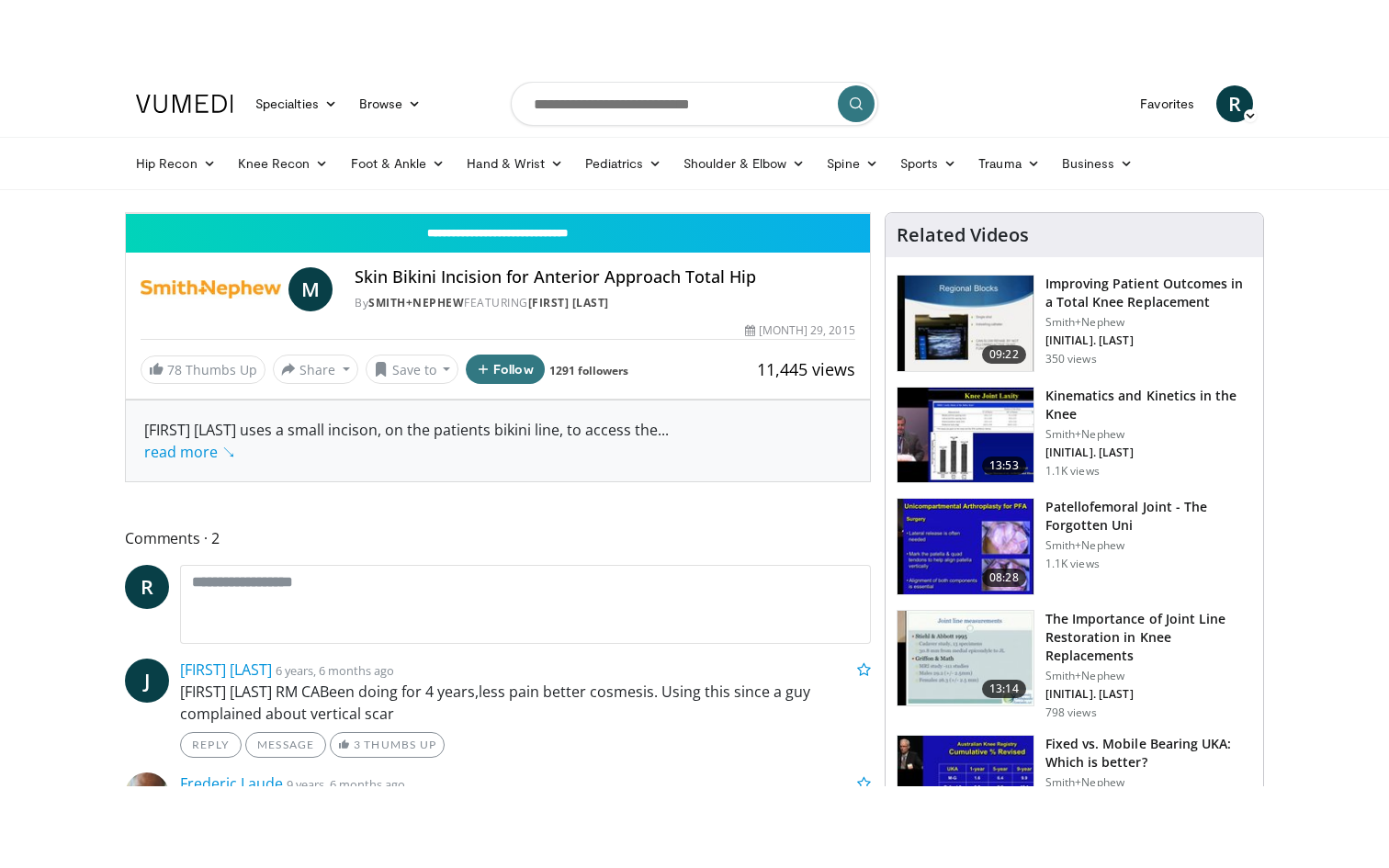 scroll, scrollTop: 0, scrollLeft: 0, axis: both 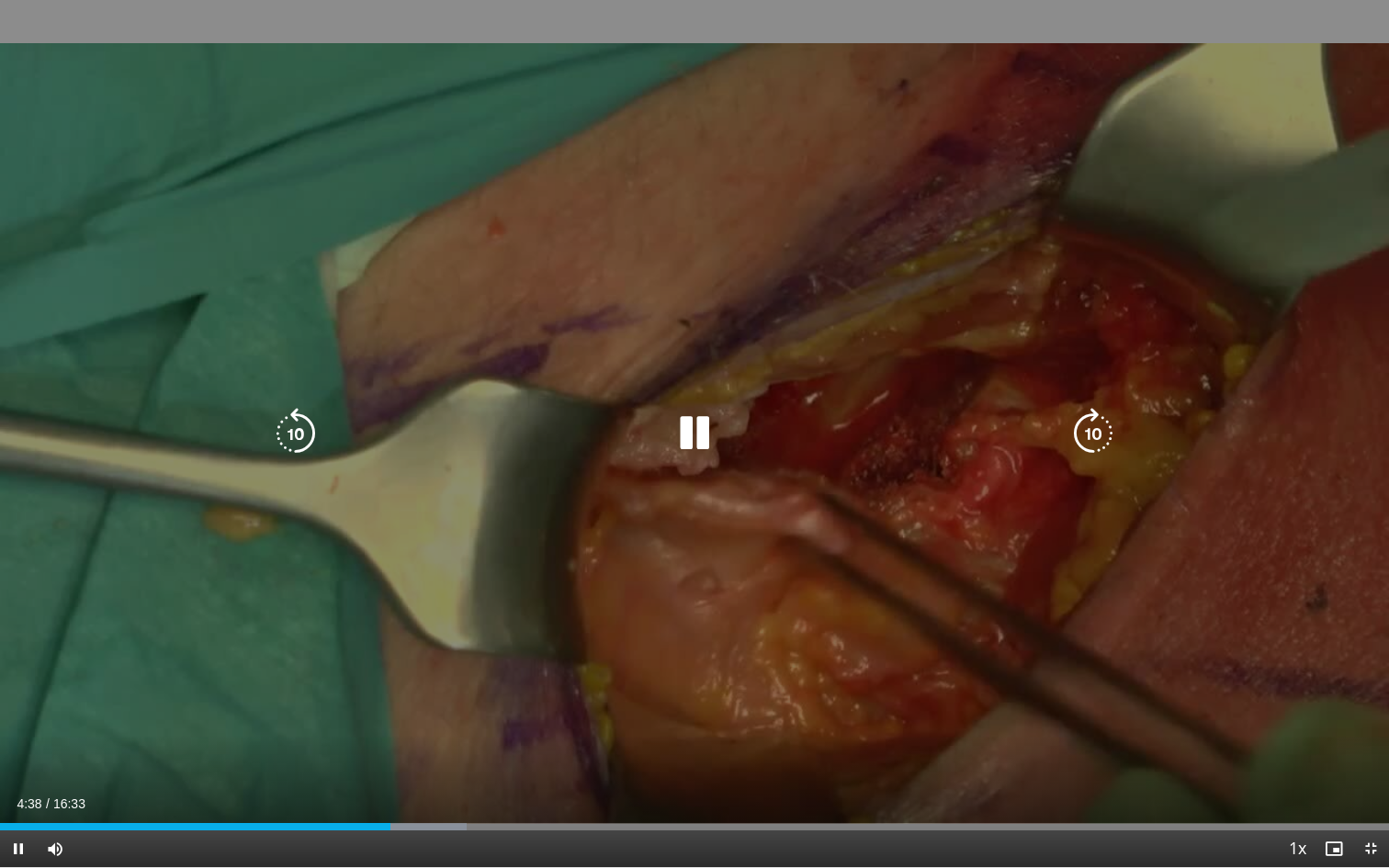 click at bounding box center [296, 434] 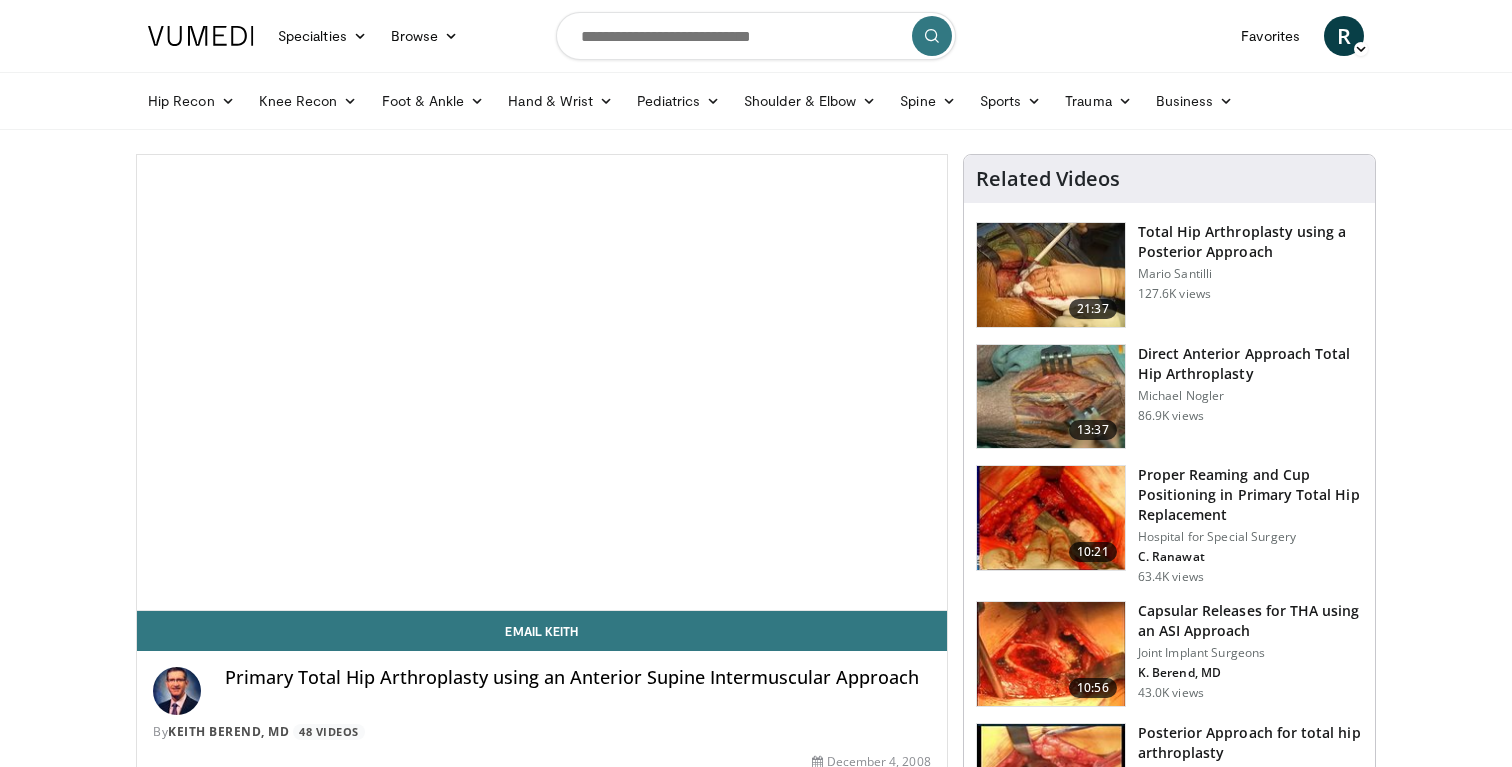 scroll, scrollTop: 0, scrollLeft: 0, axis: both 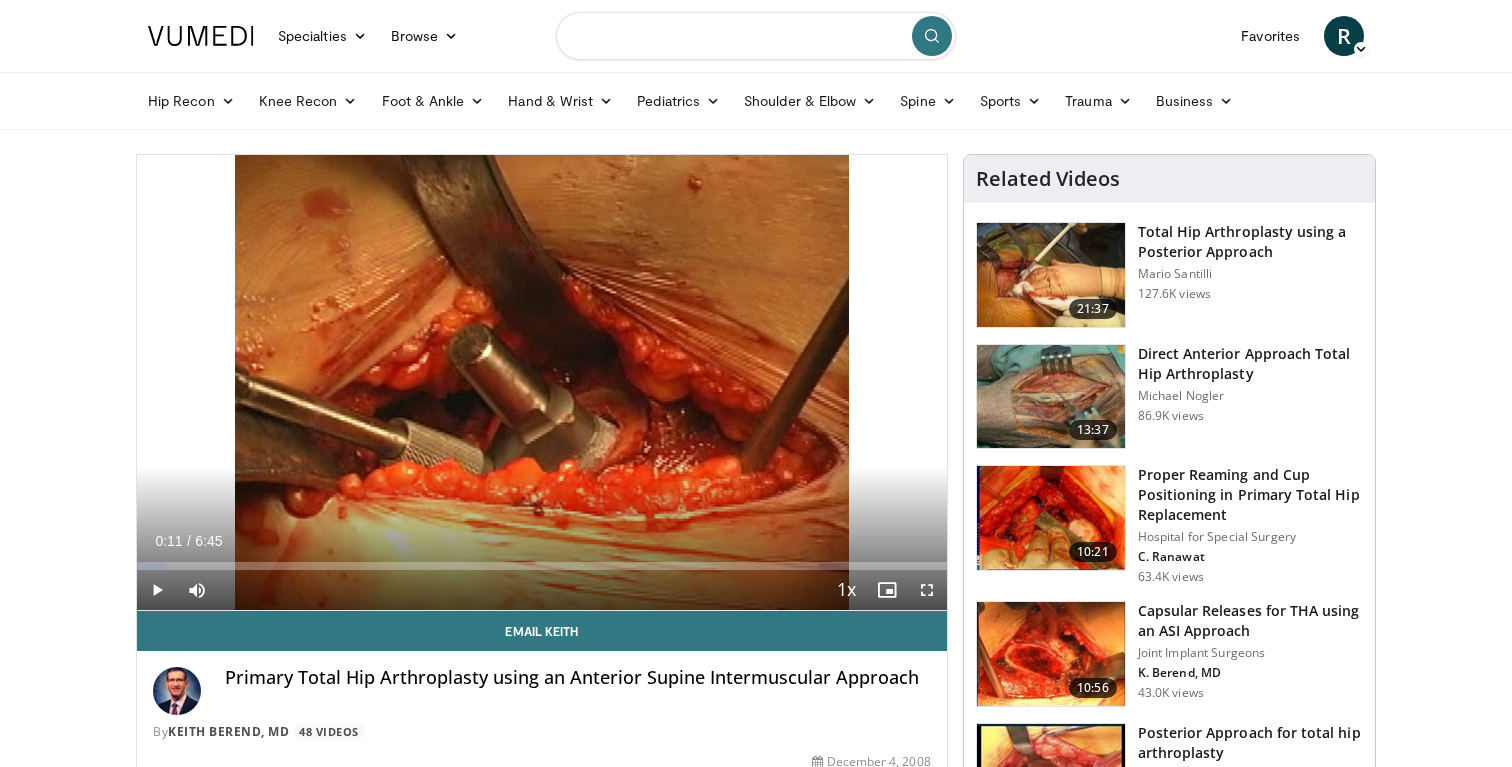 click at bounding box center [756, 36] 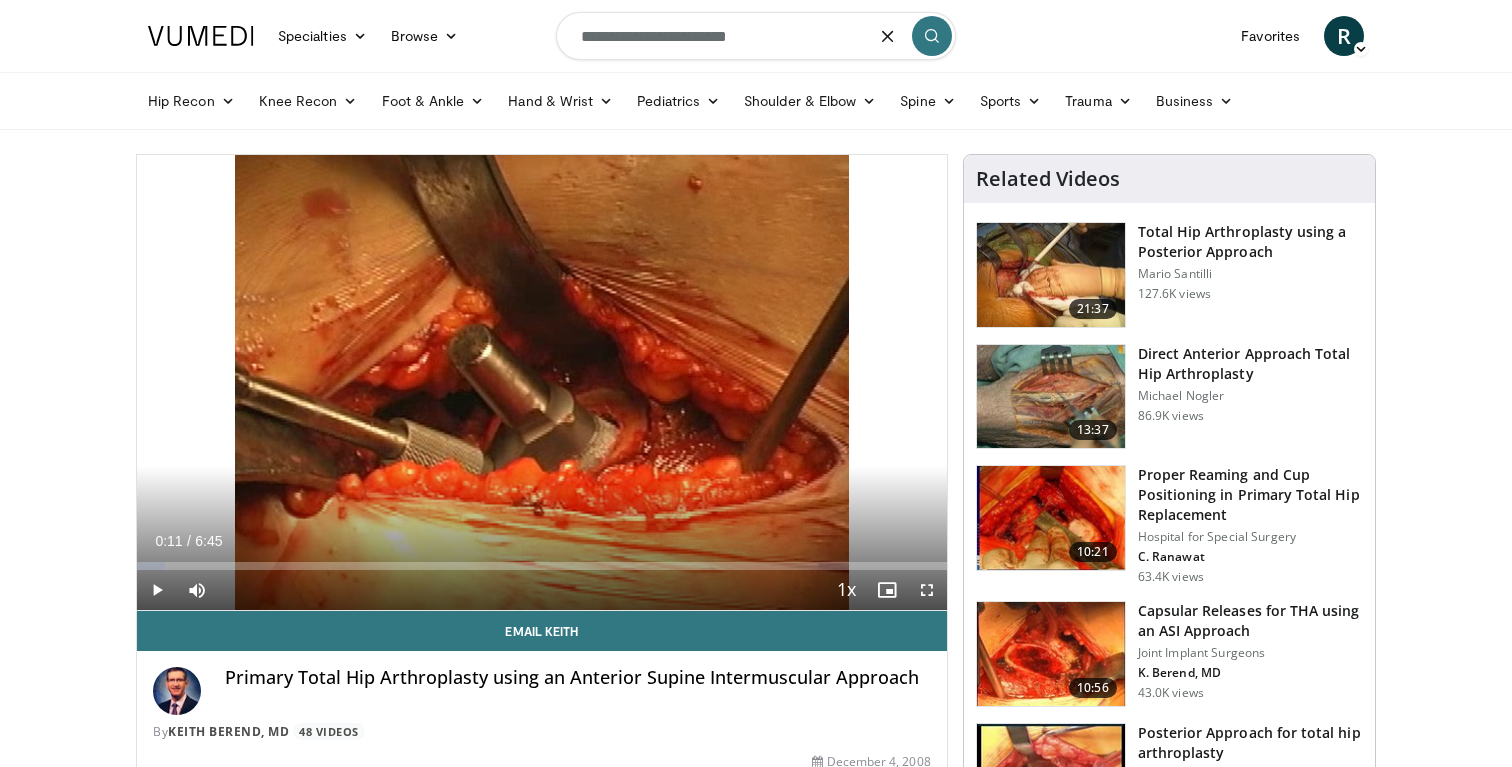 type on "**********" 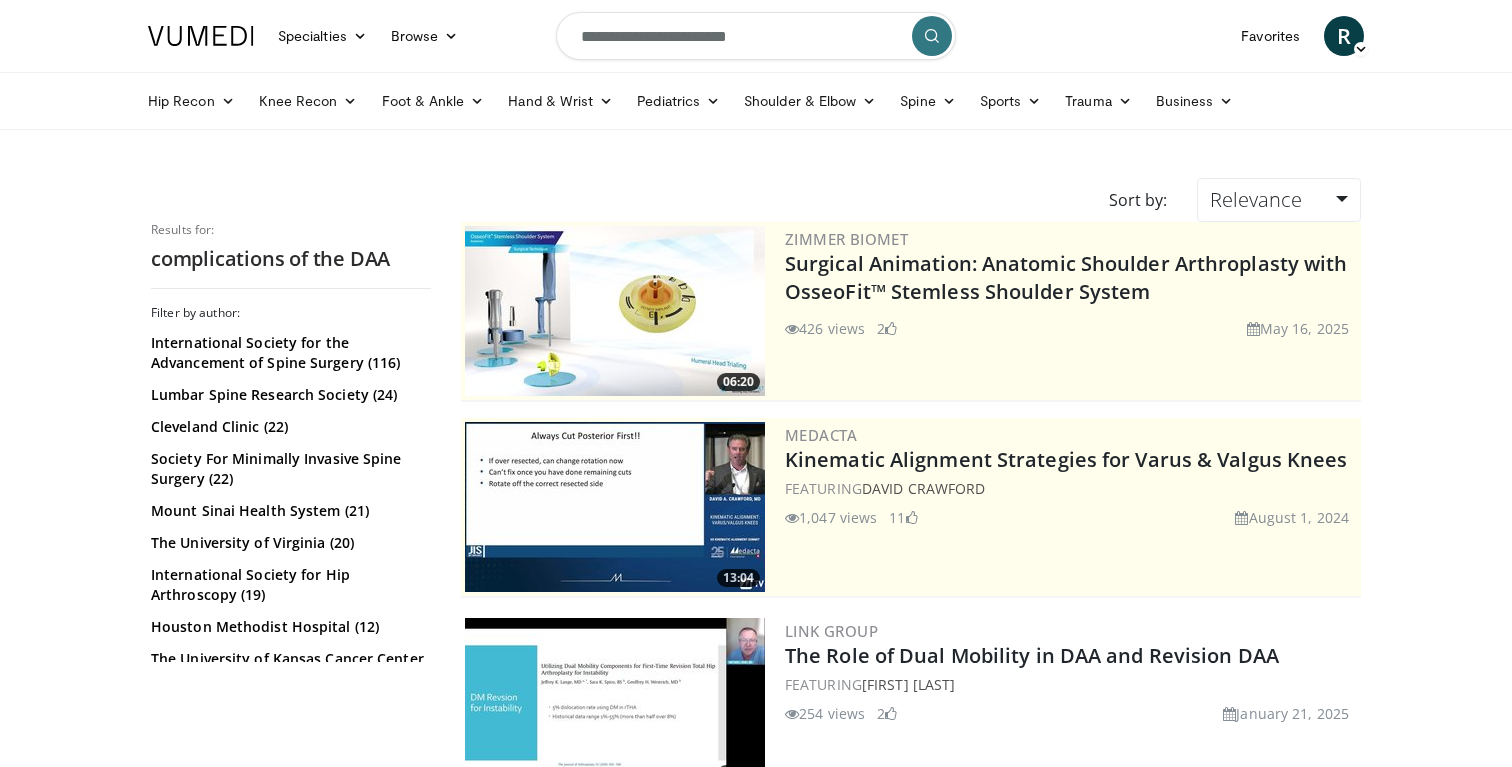 scroll, scrollTop: 0, scrollLeft: 0, axis: both 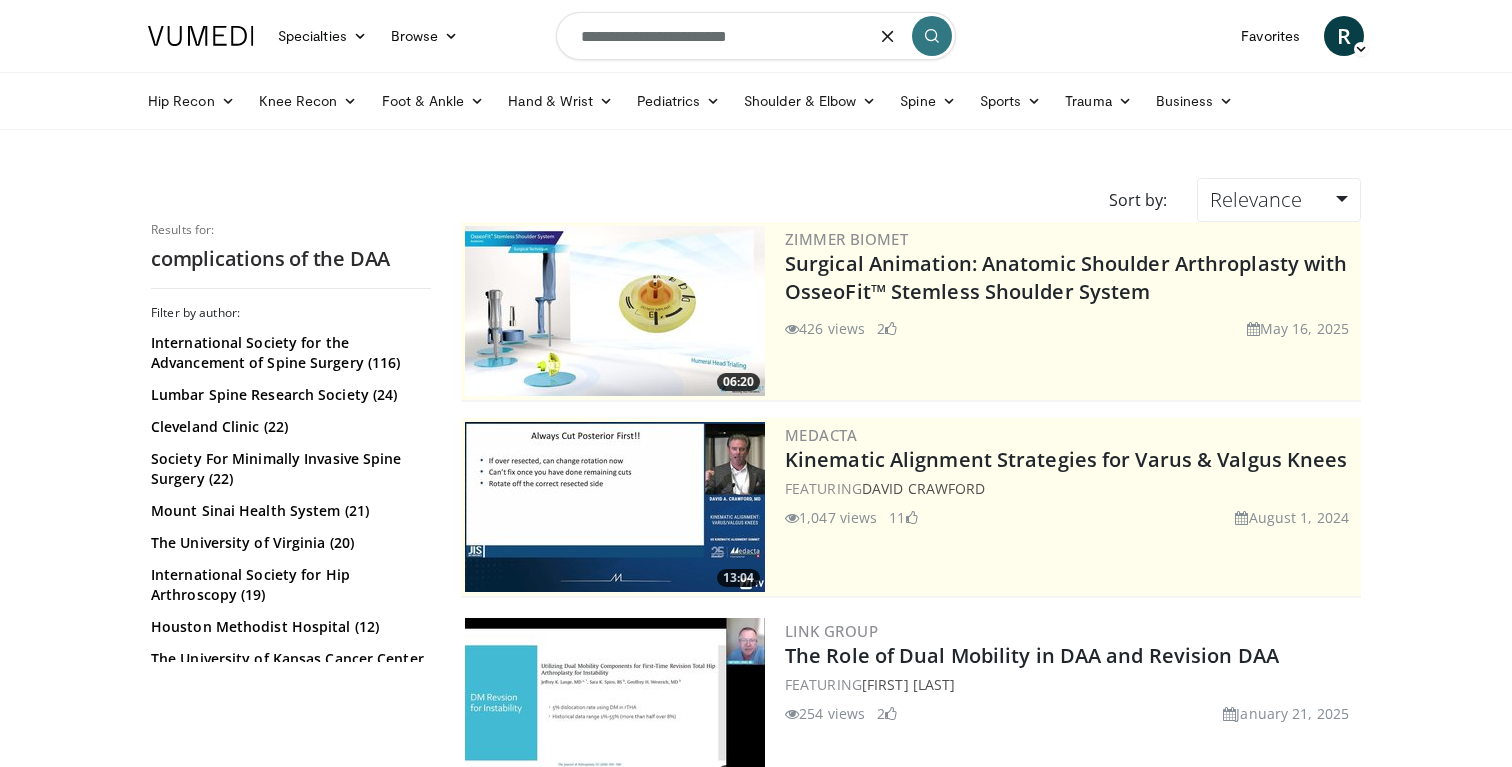 click on "**********" at bounding box center (756, 36) 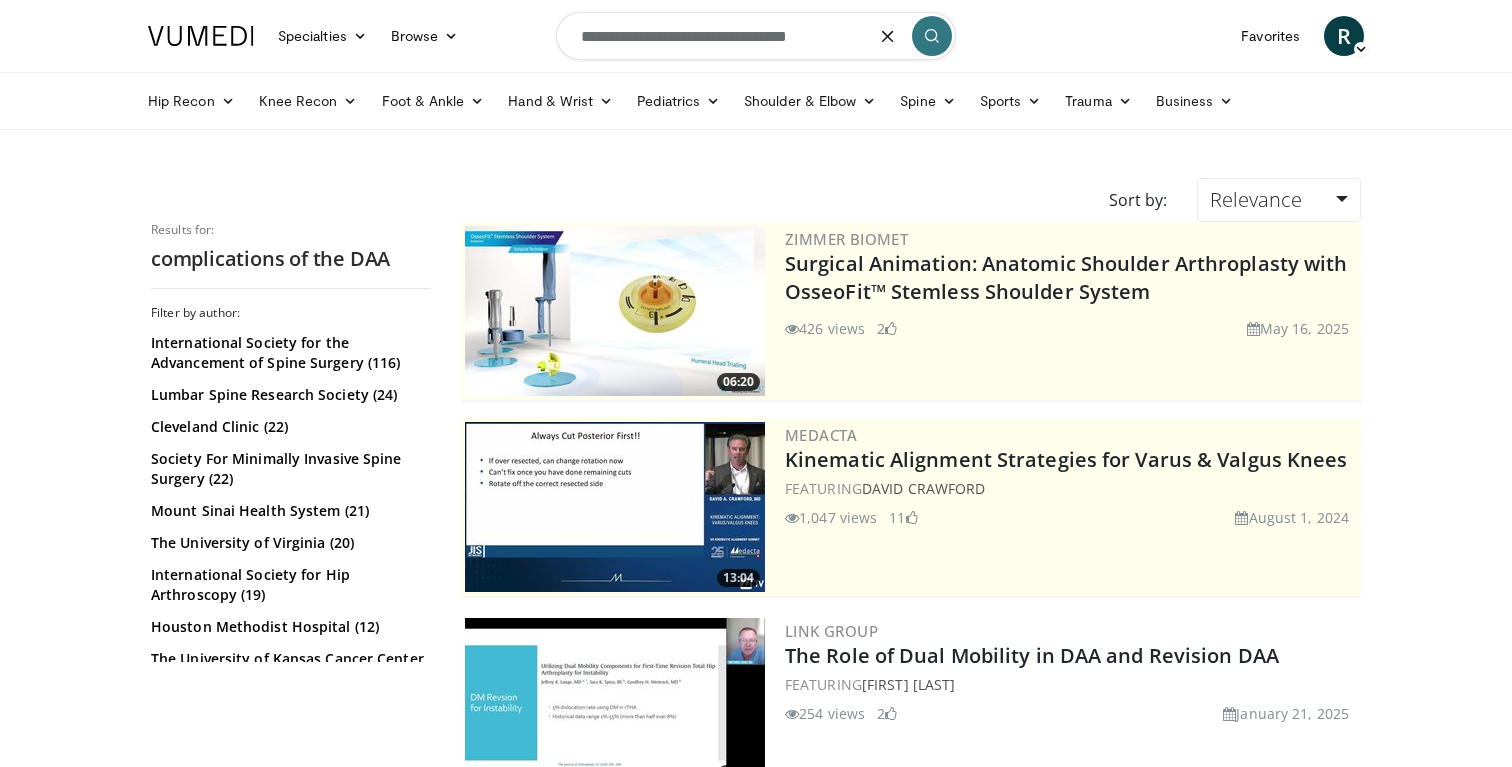 type on "**********" 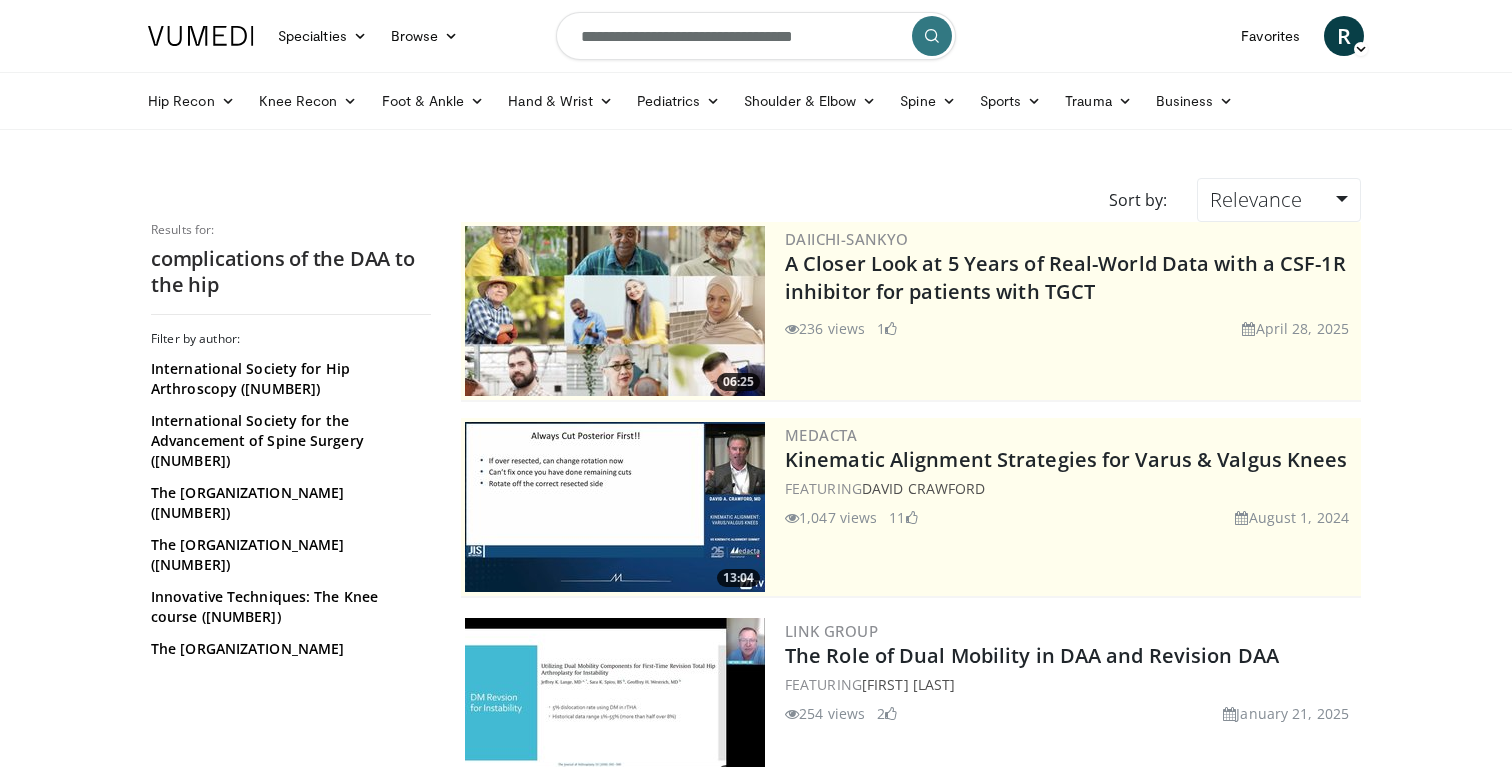 scroll, scrollTop: 0, scrollLeft: 0, axis: both 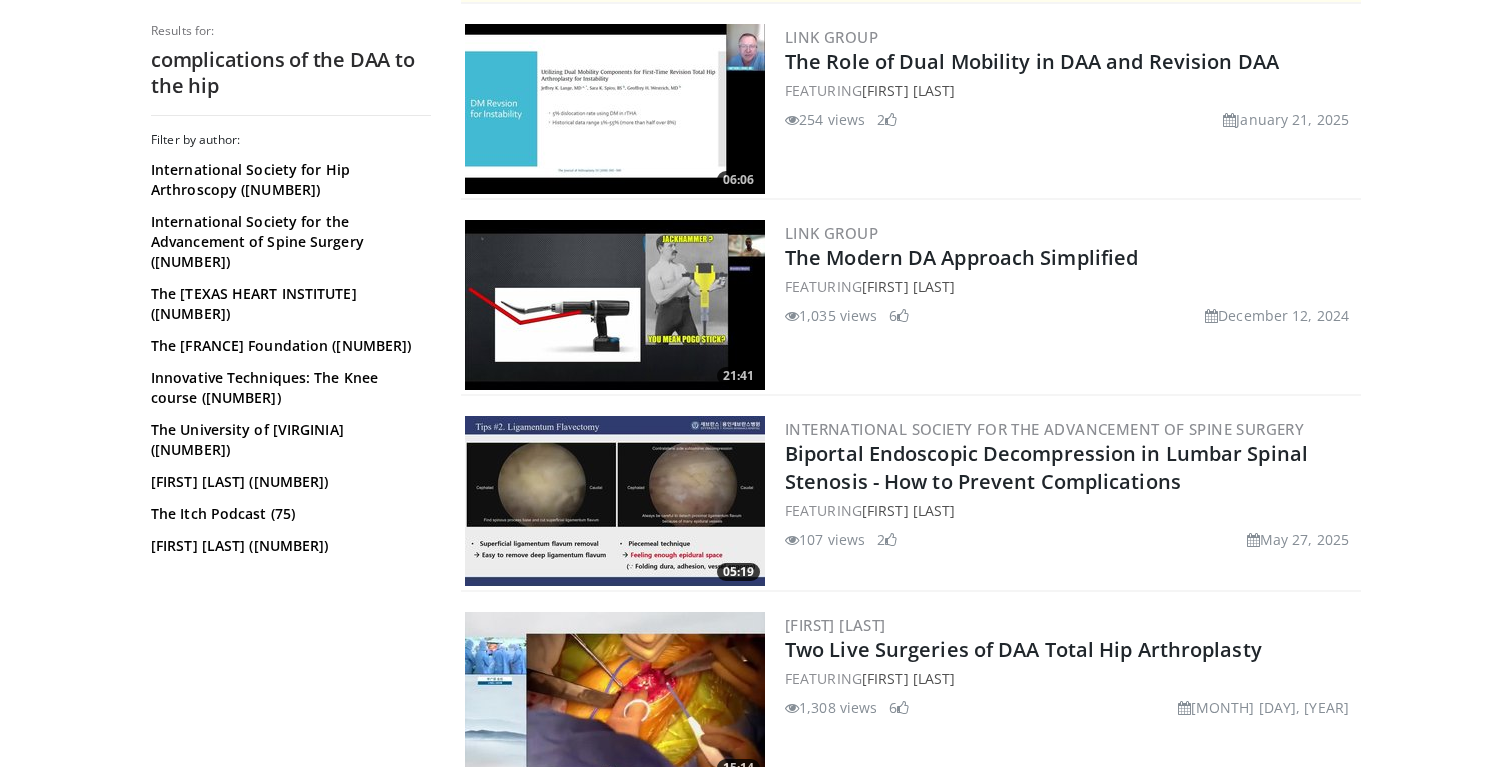 click at bounding box center (615, 305) 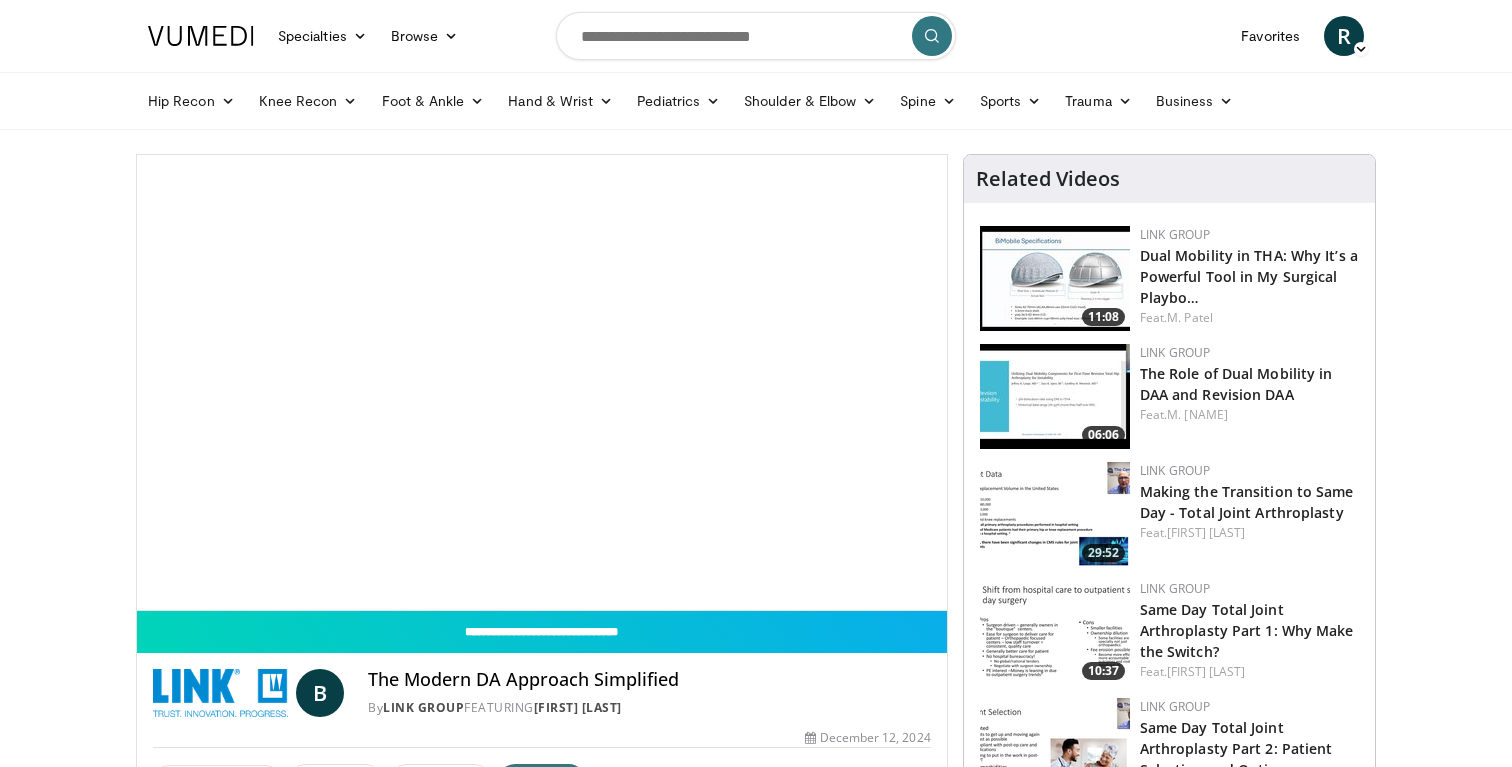 scroll, scrollTop: 0, scrollLeft: 0, axis: both 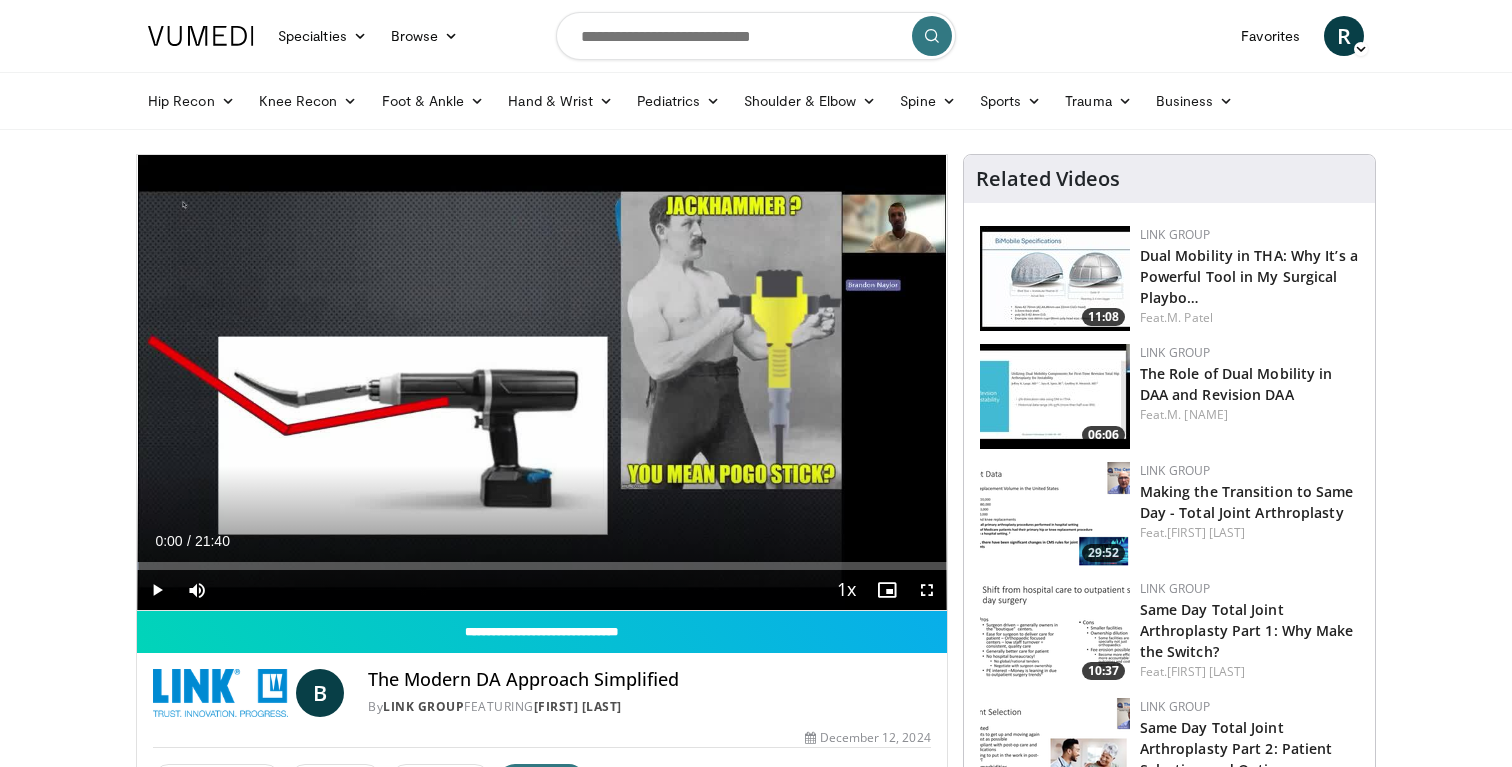click at bounding box center (927, 590) 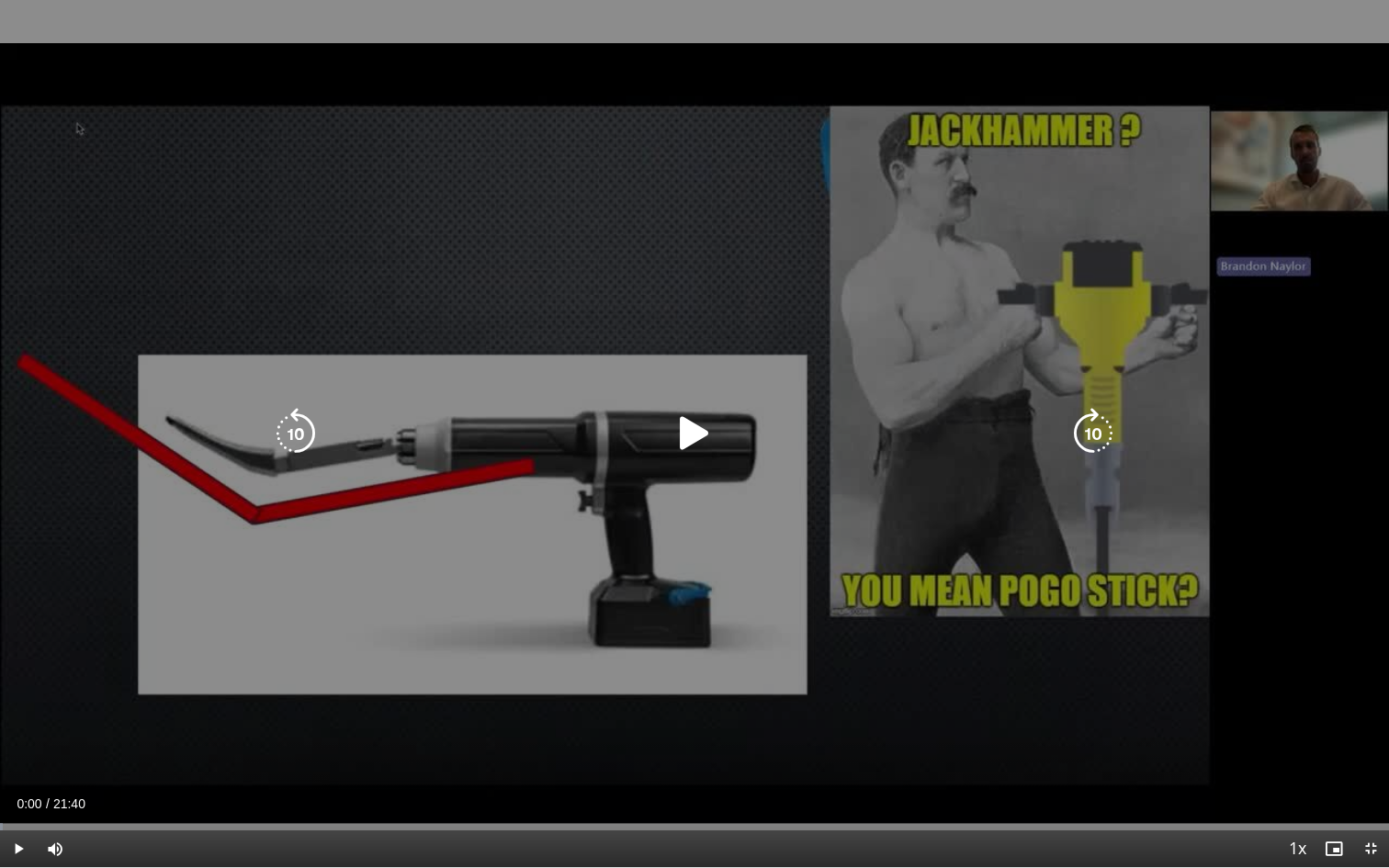 click at bounding box center (694, 434) 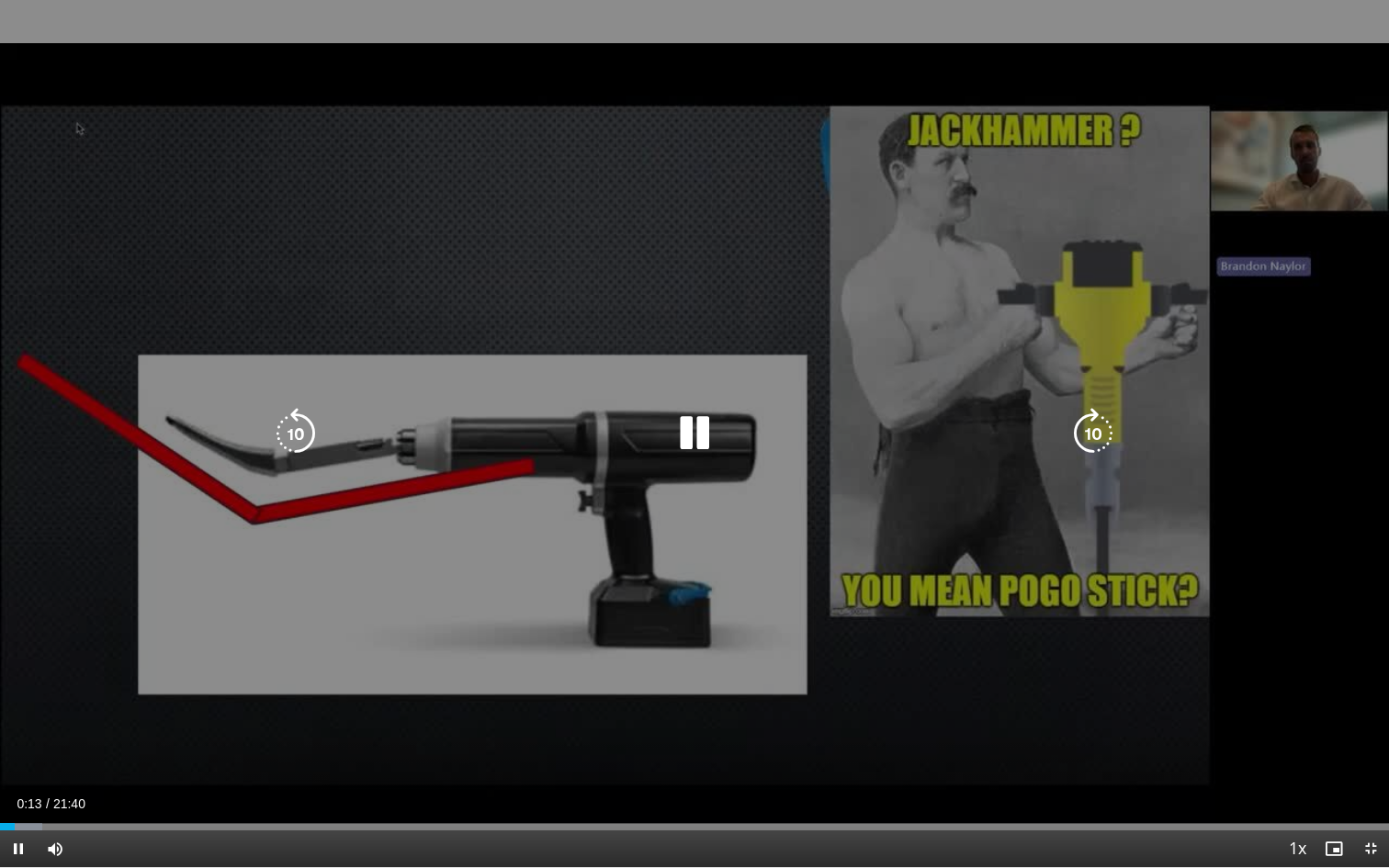 click at bounding box center (1093, 434) 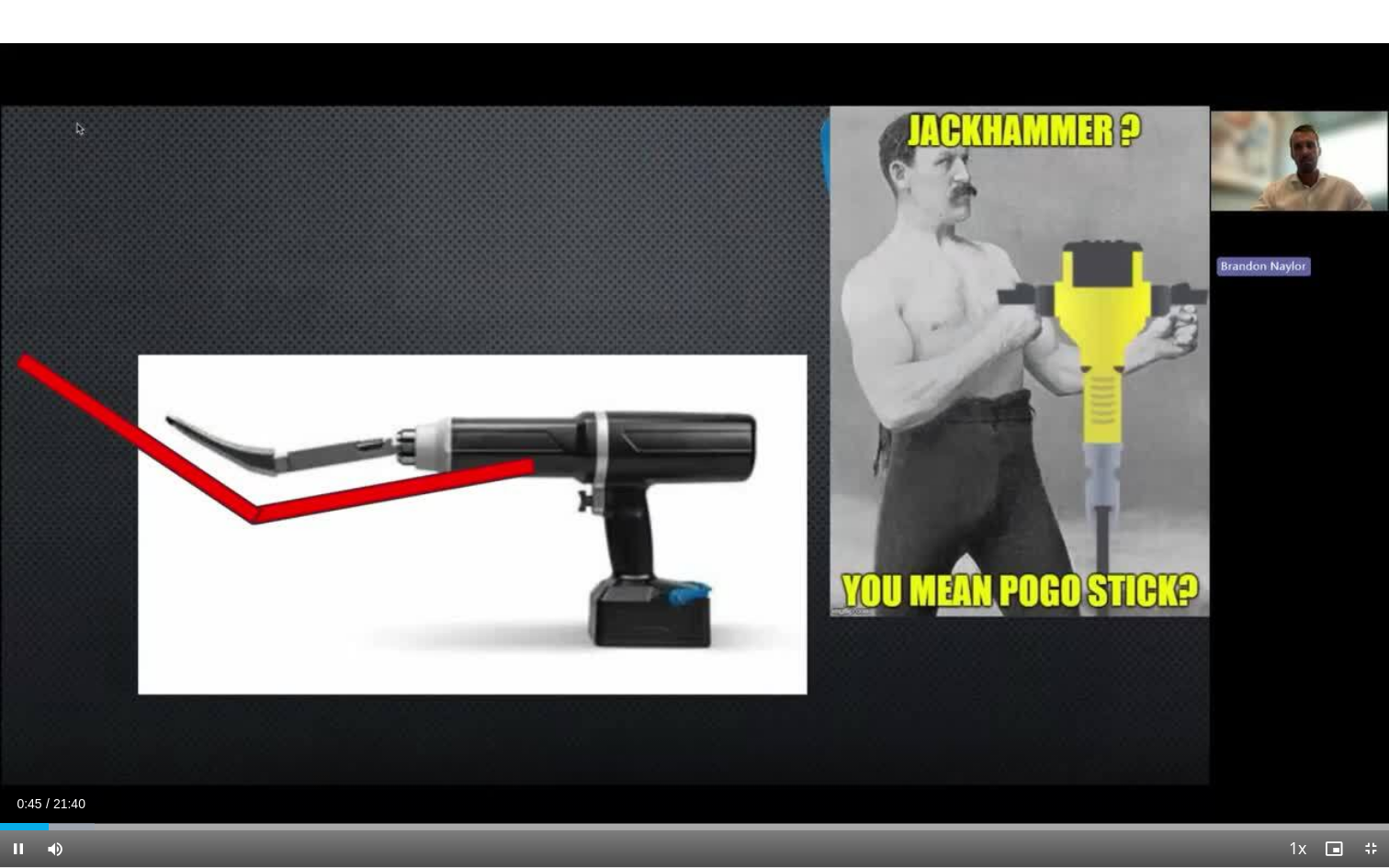 click on "10 seconds
Tap to unmute" at bounding box center (694, 434) 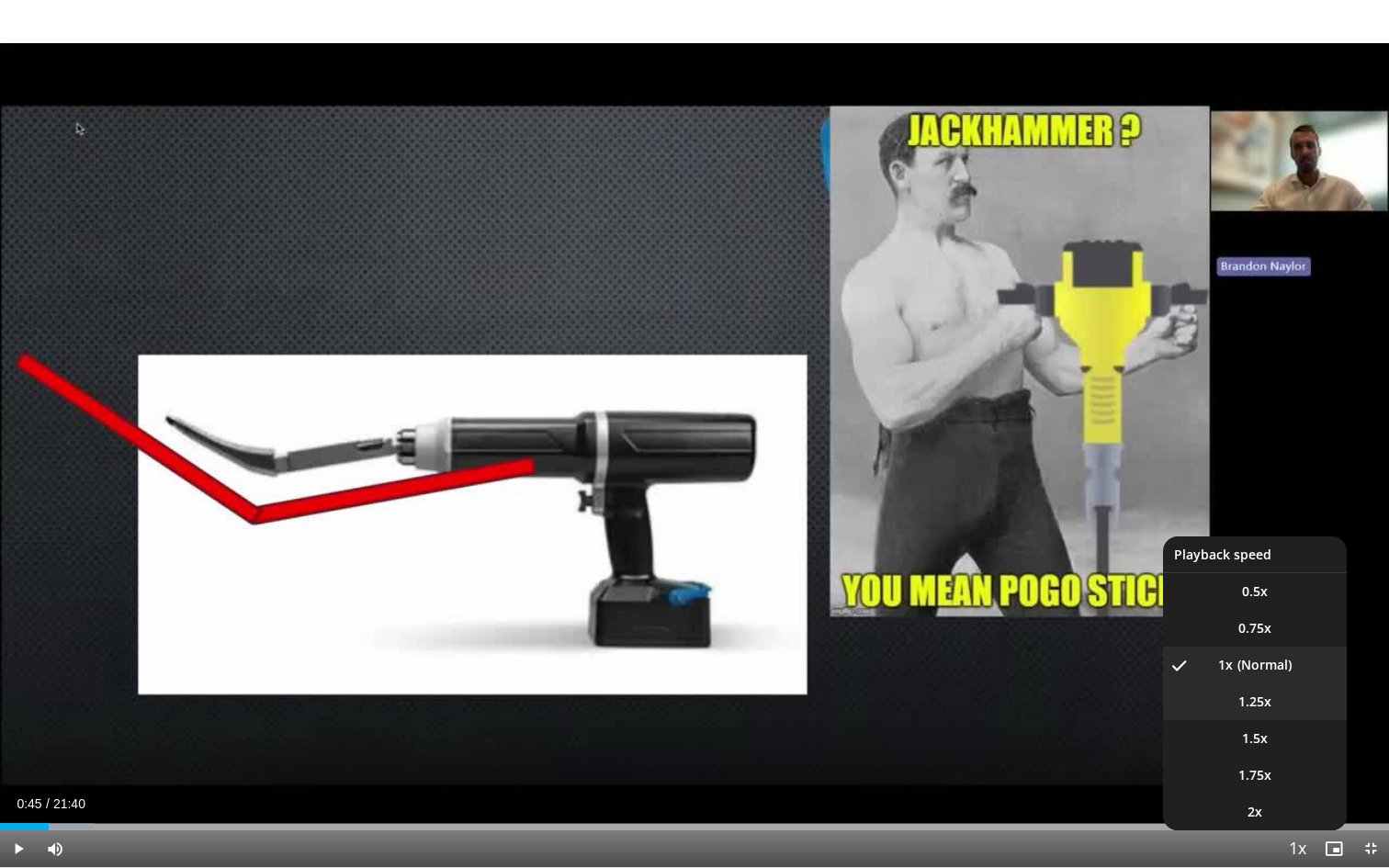 click on "1.25x" at bounding box center [1255, 702] 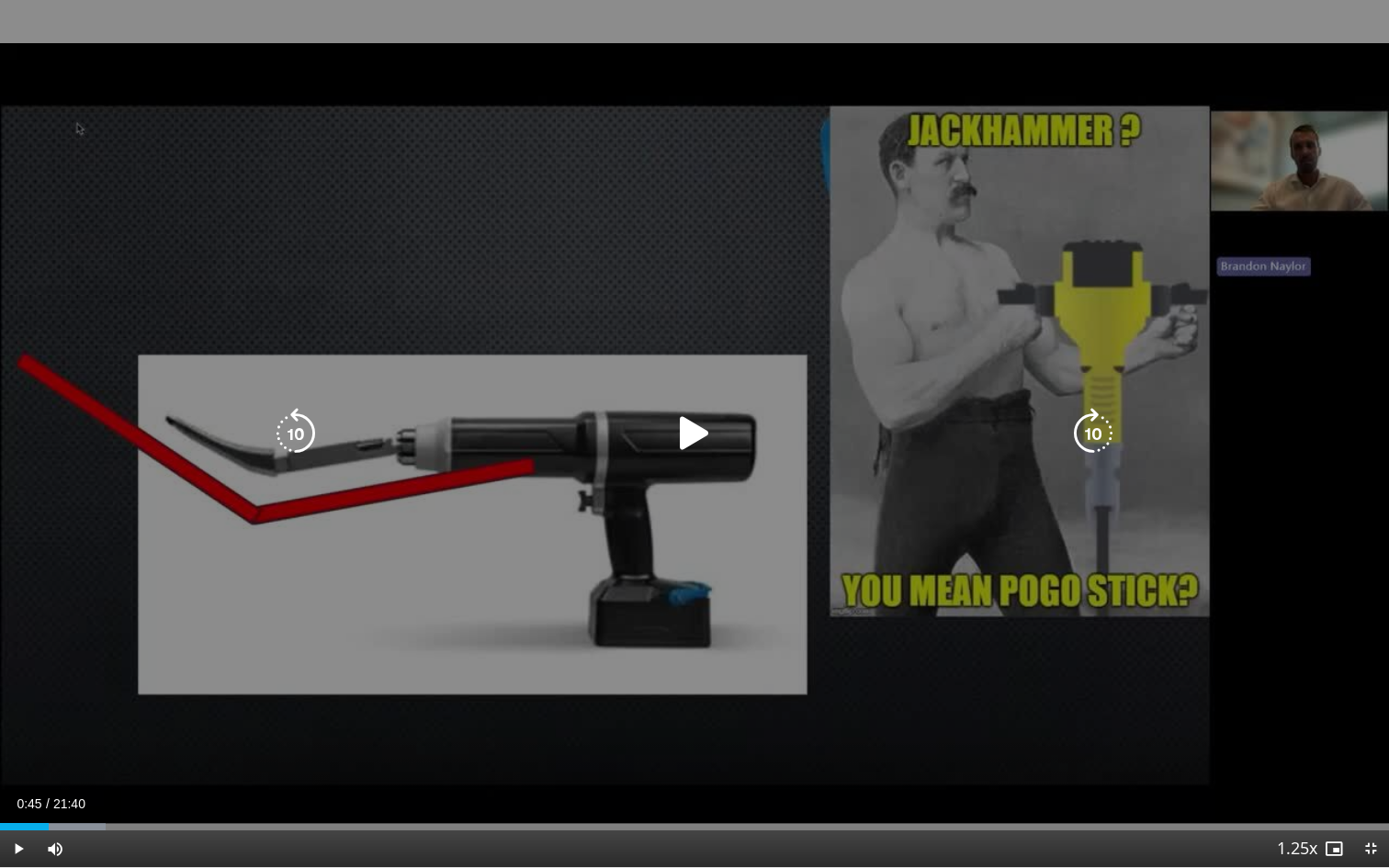 click at bounding box center [694, 434] 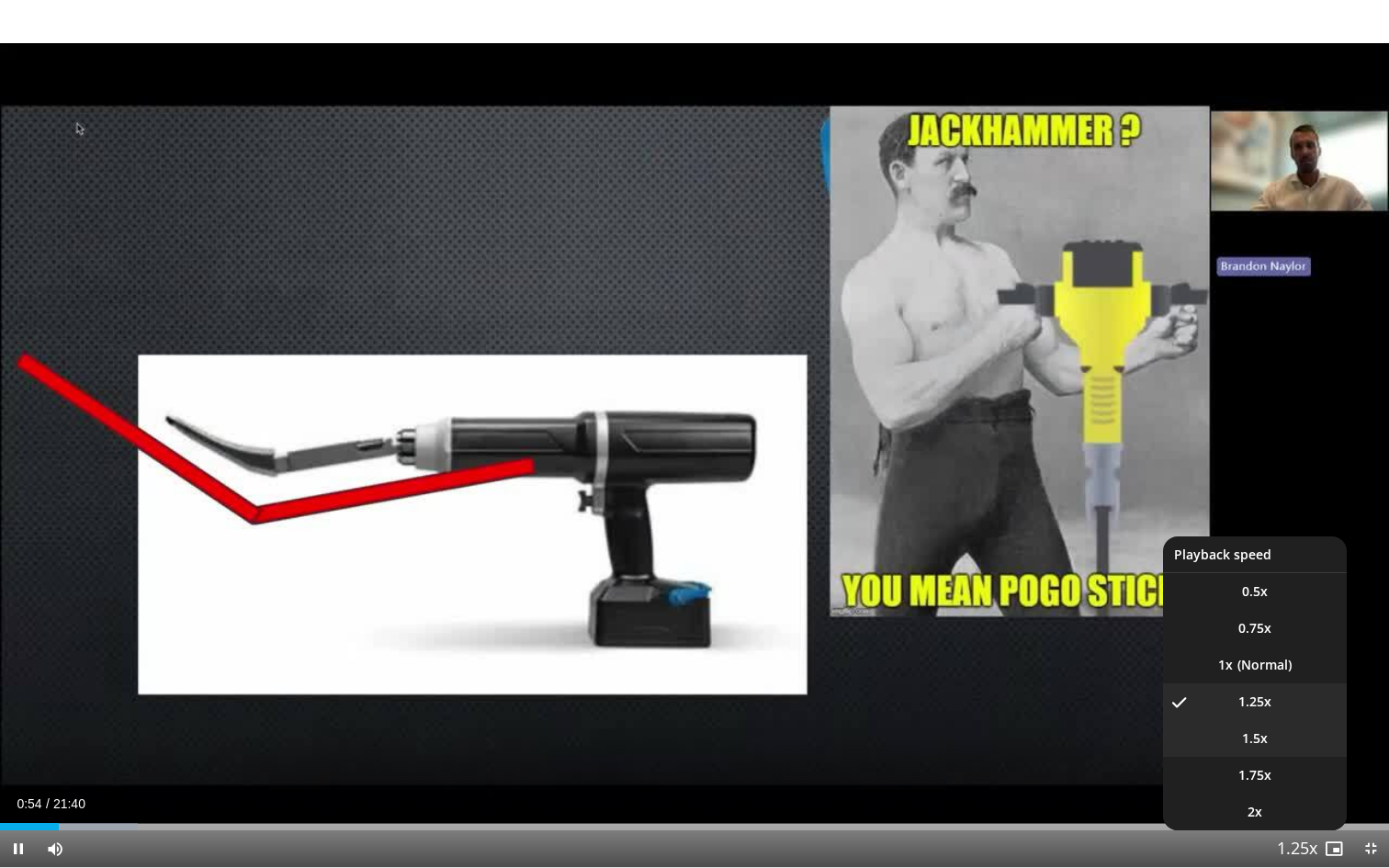 click on "**********" at bounding box center [694, 434] 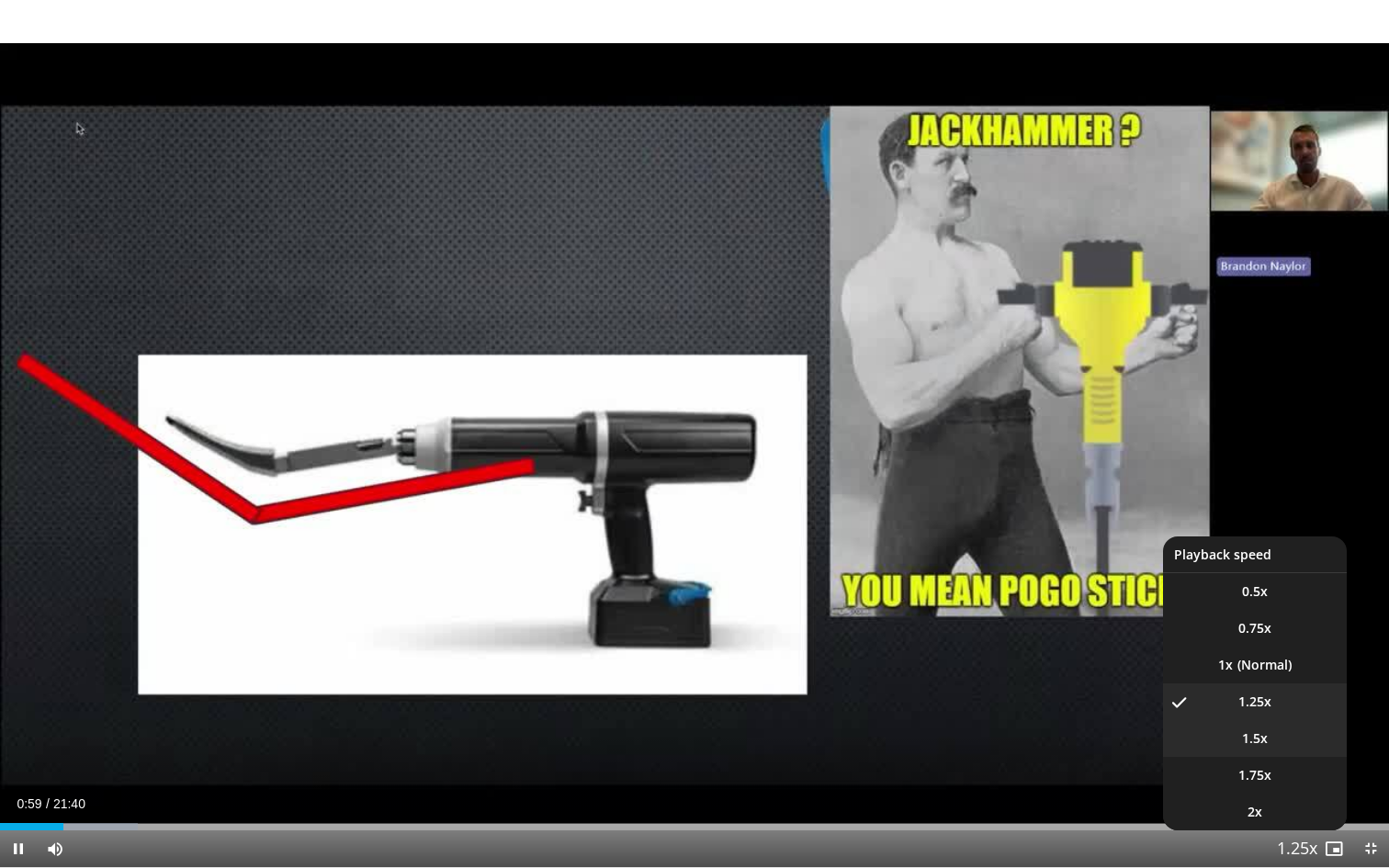 click on "1.5x" at bounding box center (1255, 738) 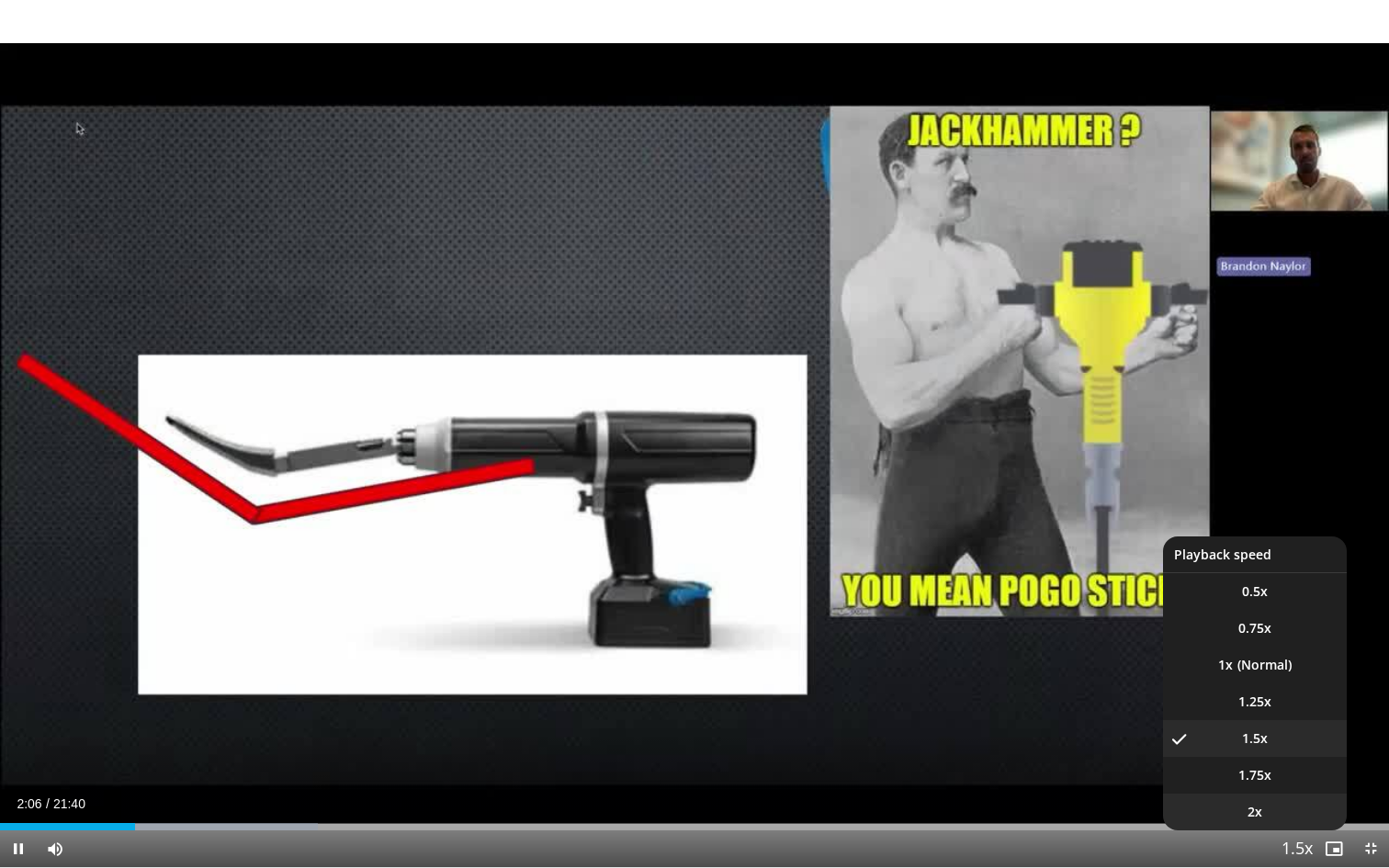 click on "2x" at bounding box center [1255, 812] 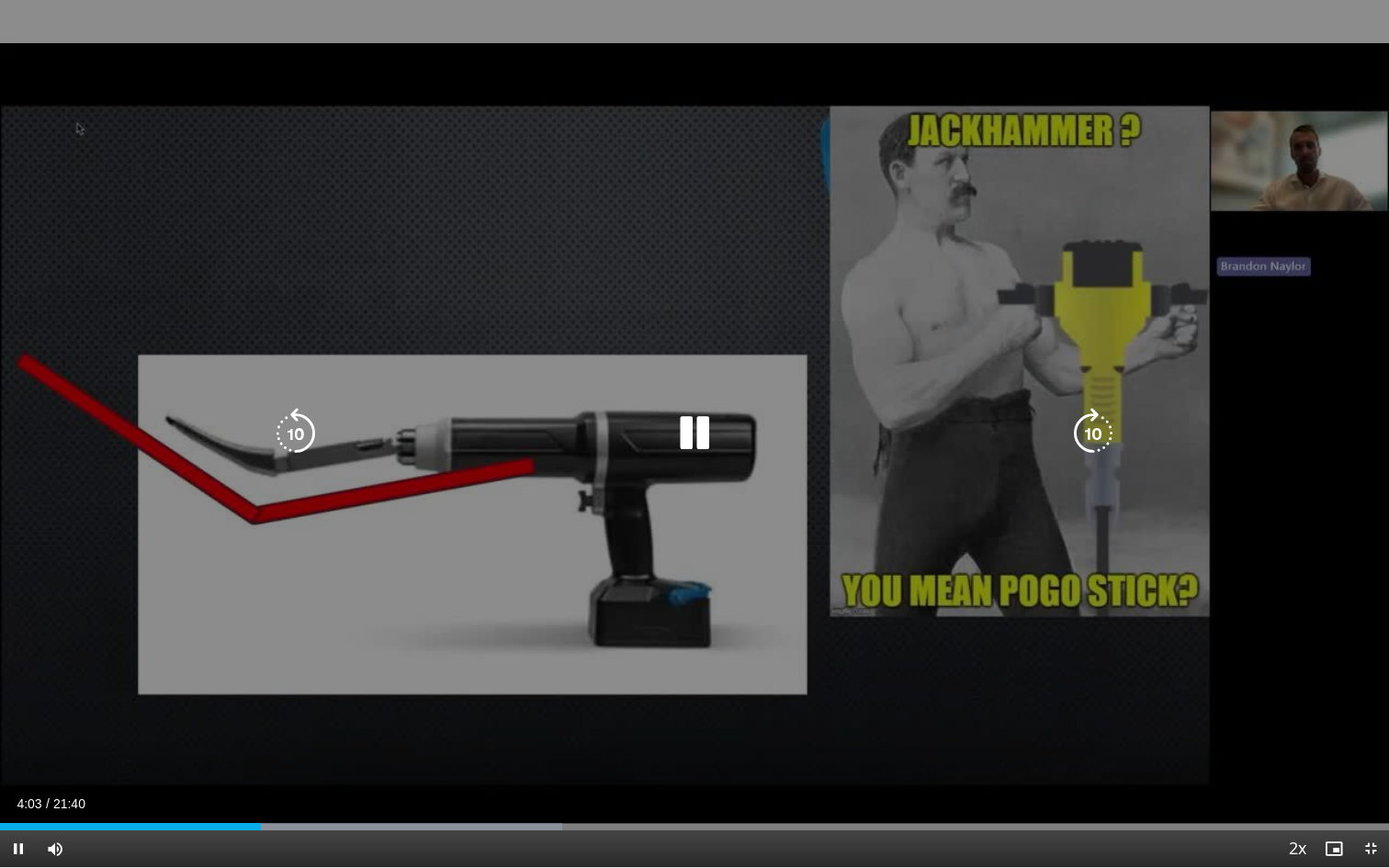 click at bounding box center (694, 434) 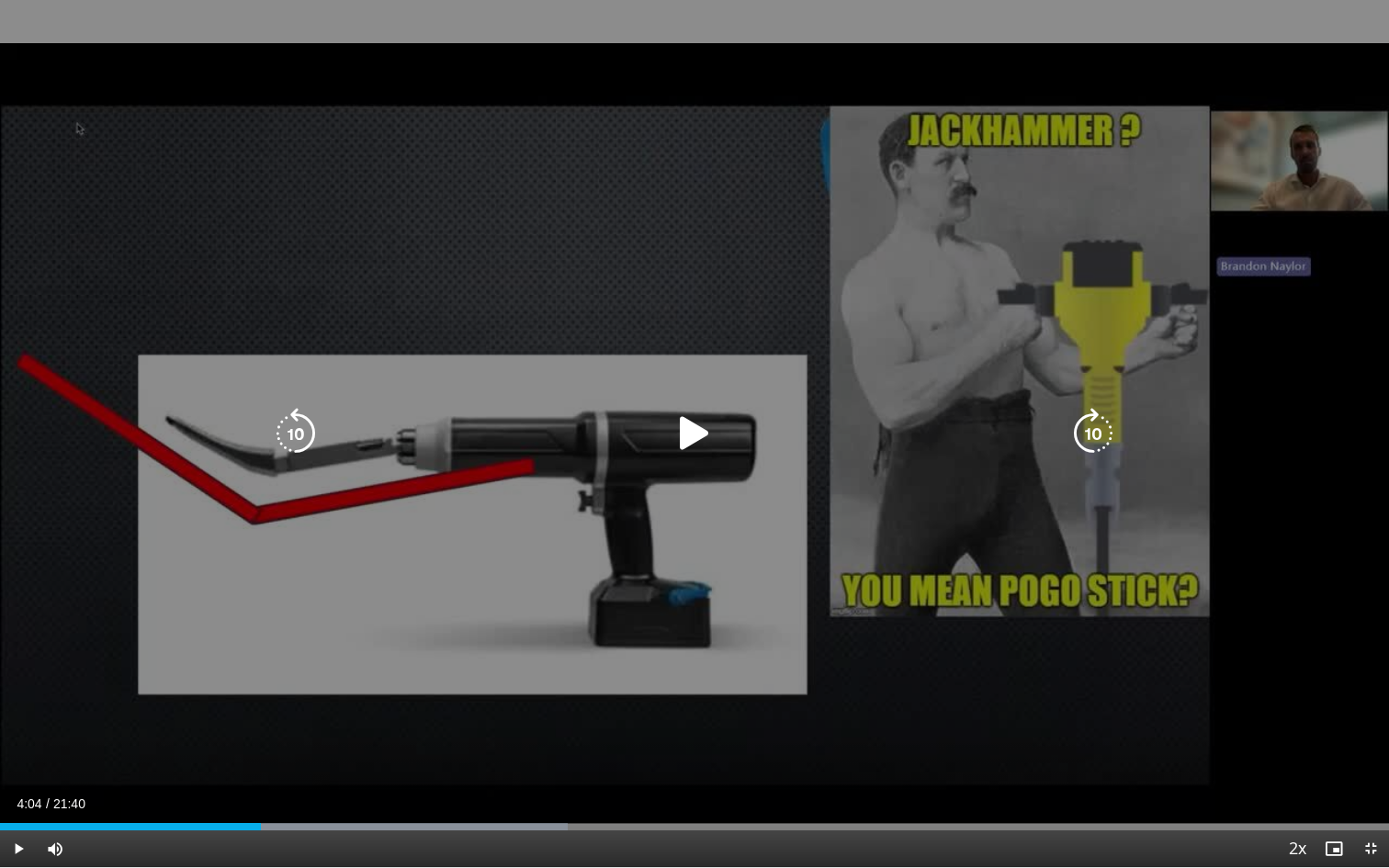 click on "10 seconds
Tap to unmute" at bounding box center (694, 434) 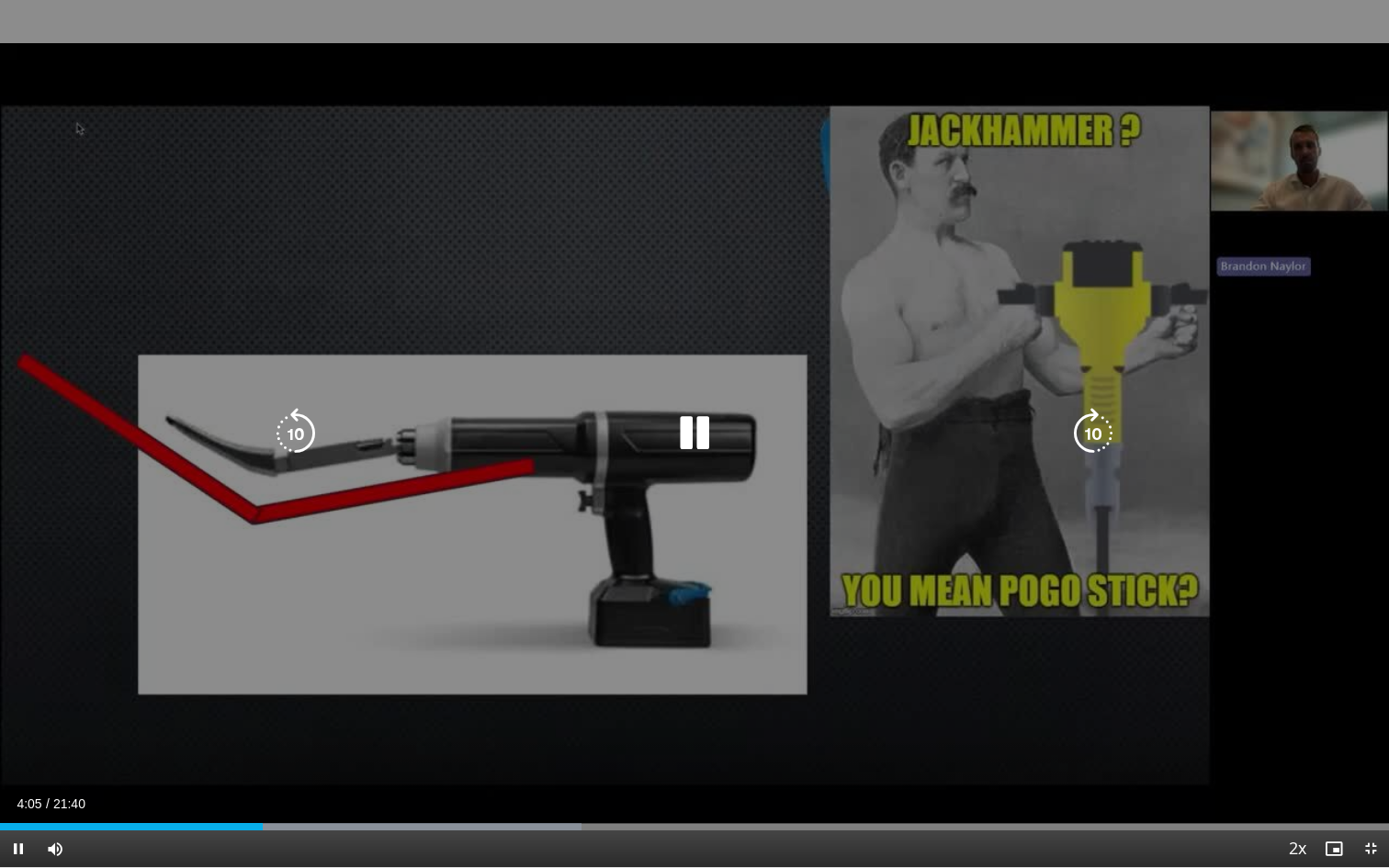 click on "10 seconds
Tap to unmute" at bounding box center (694, 434) 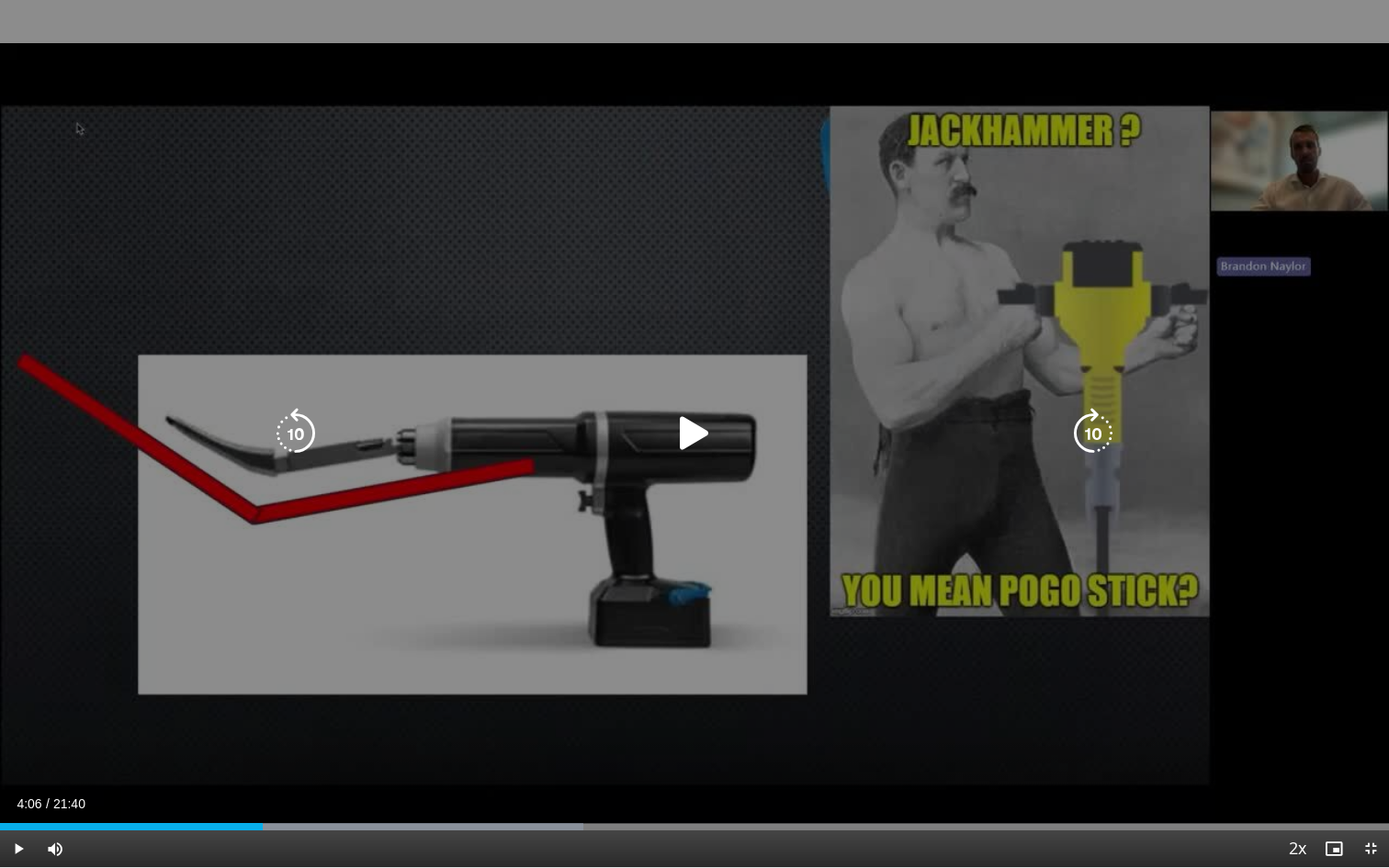 click at bounding box center [296, 434] 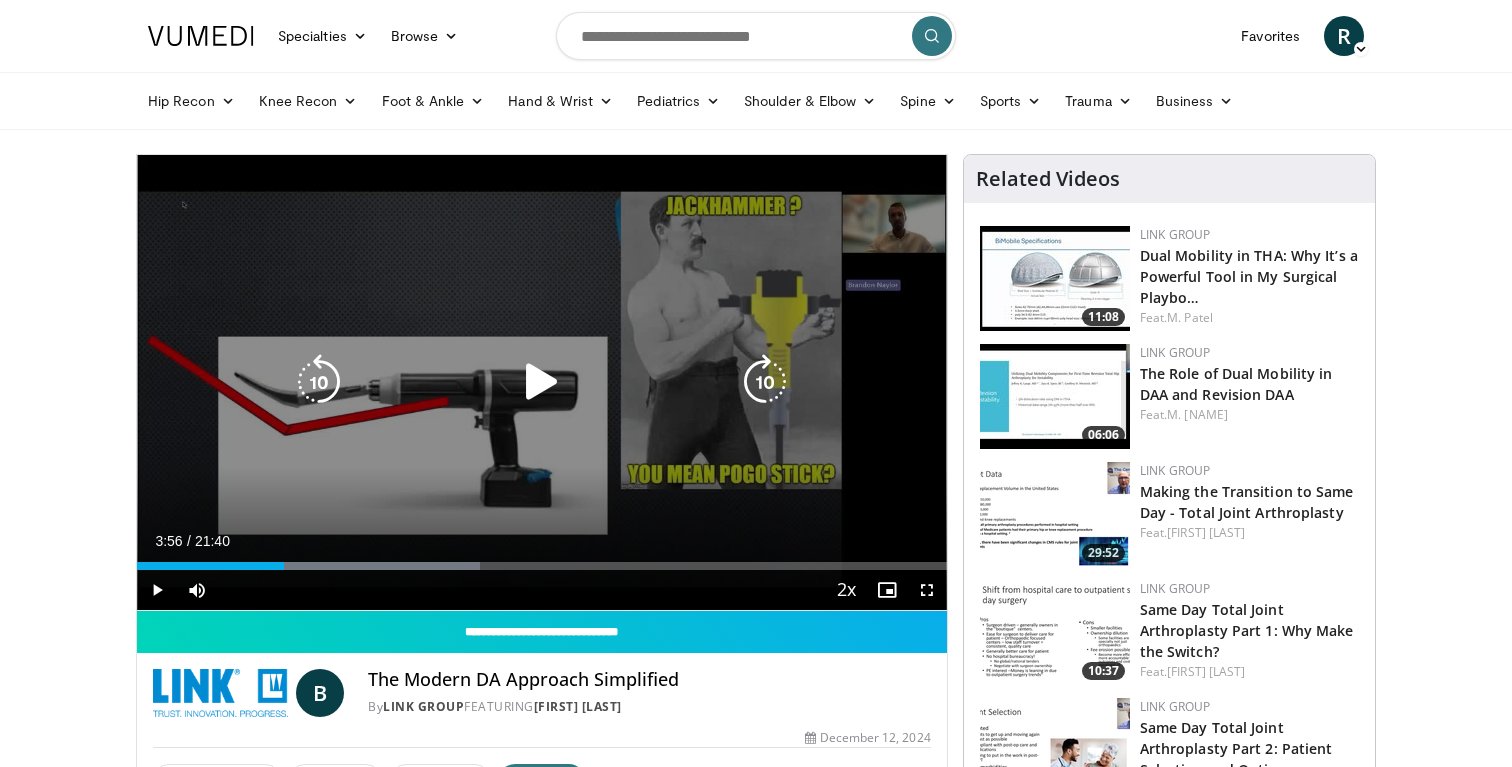 click at bounding box center (542, 382) 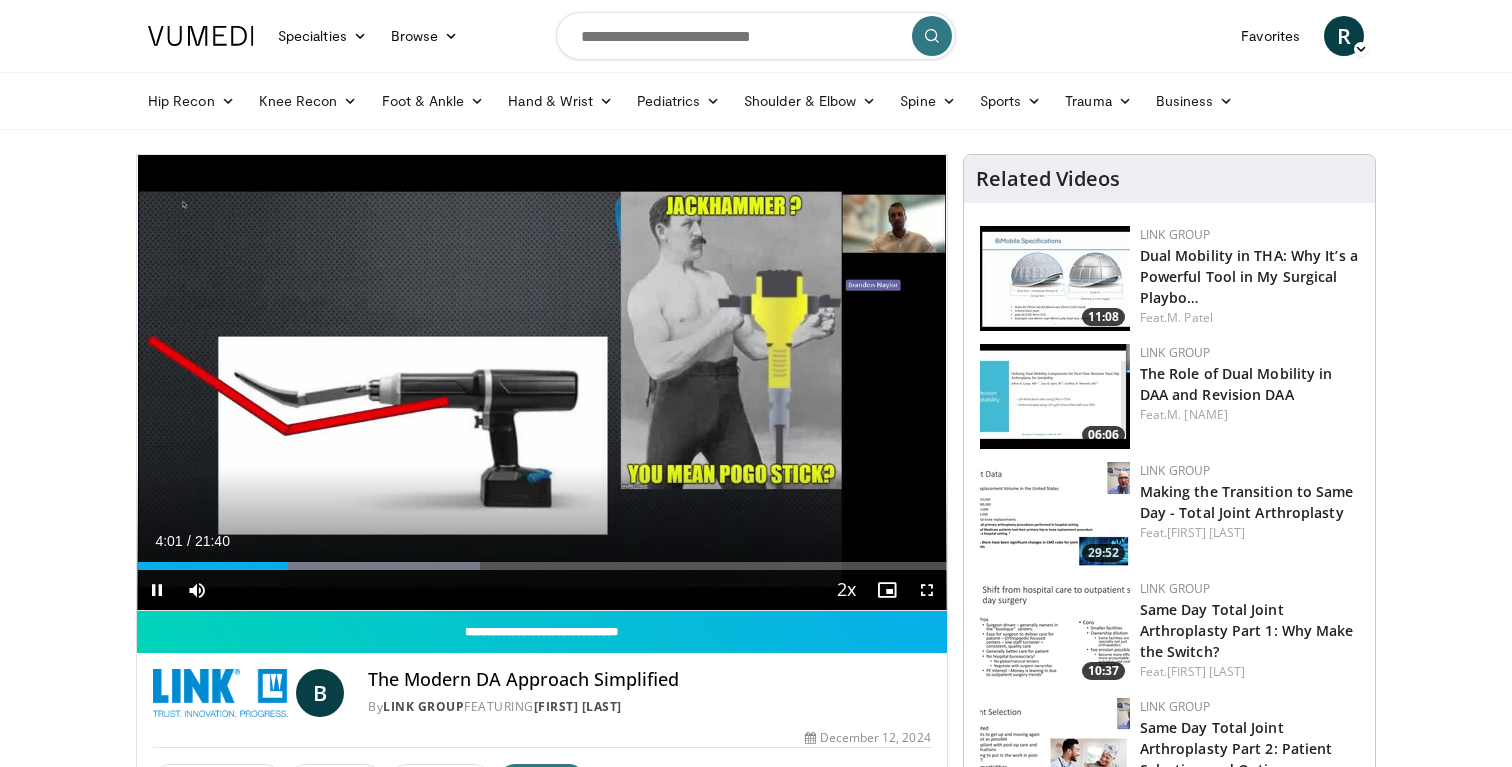 click at bounding box center (927, 590) 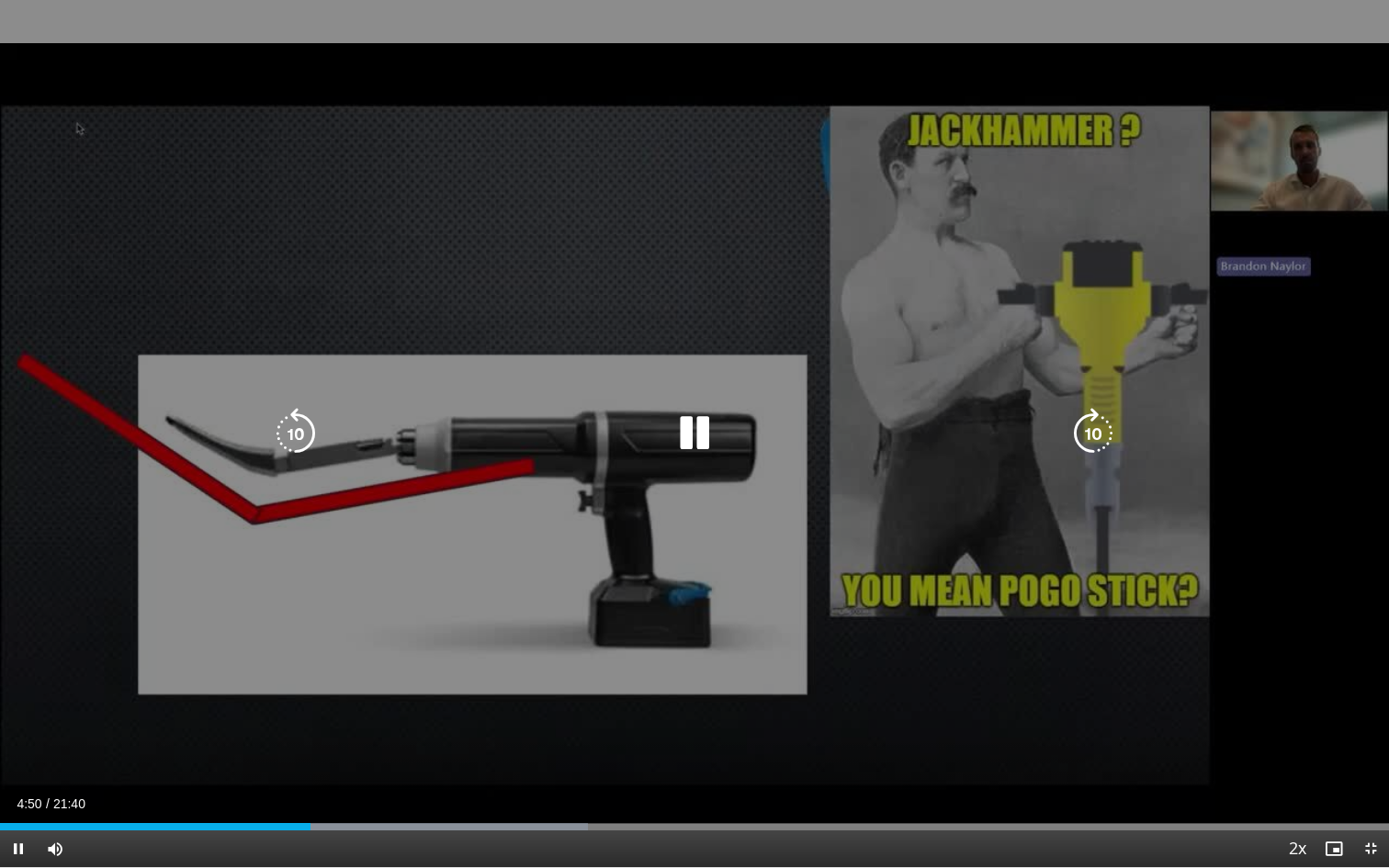 click at bounding box center (694, 434) 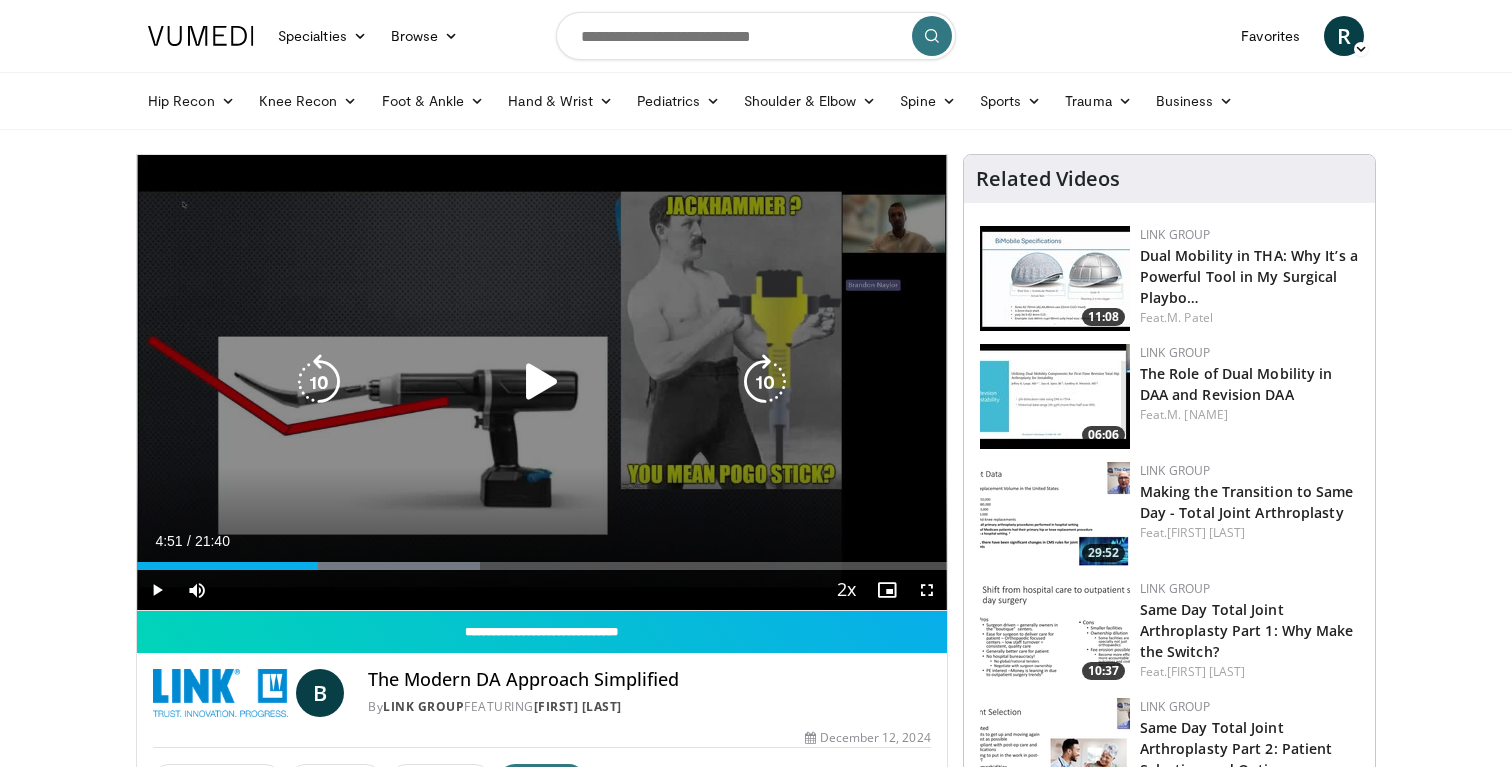 click at bounding box center [542, 382] 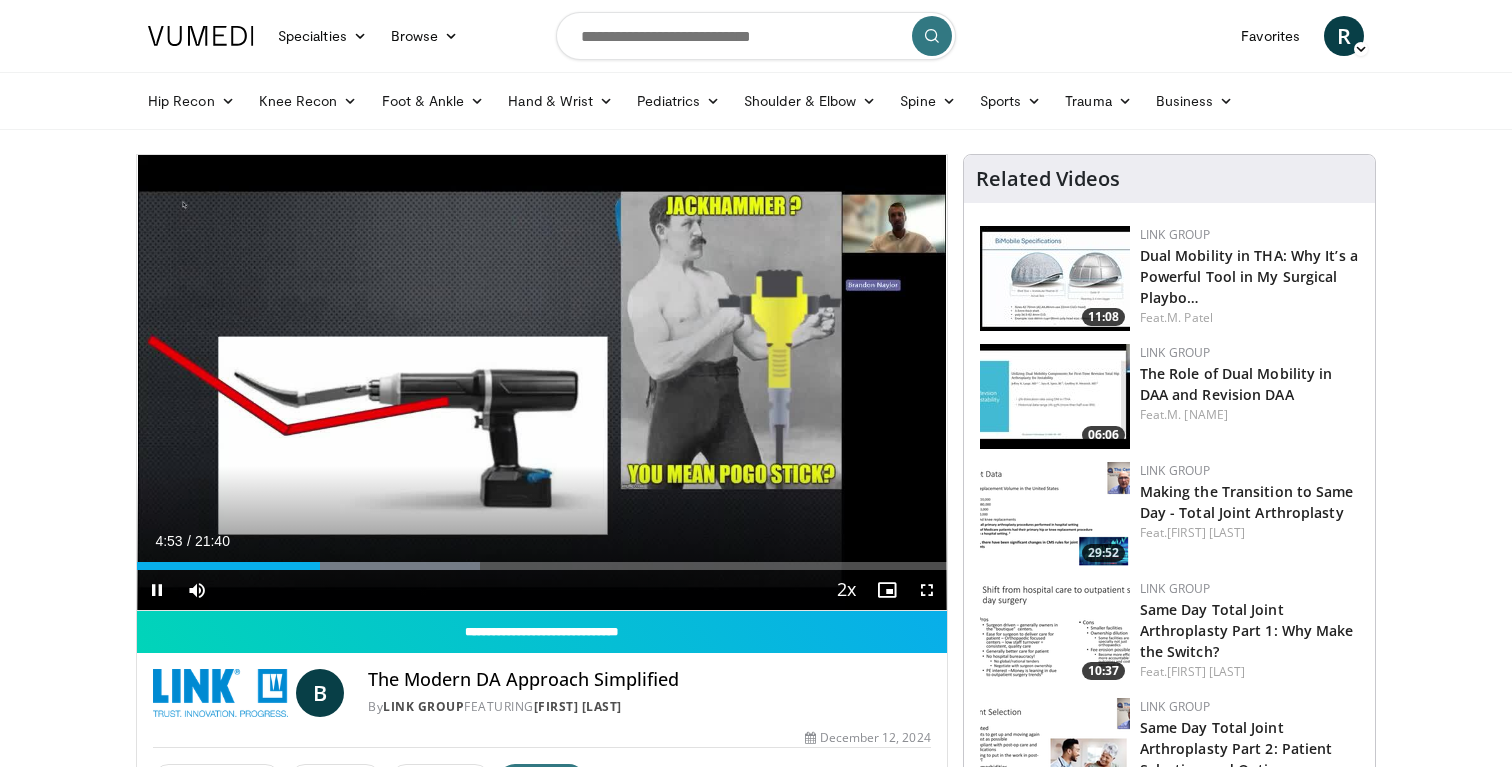 click at bounding box center (927, 590) 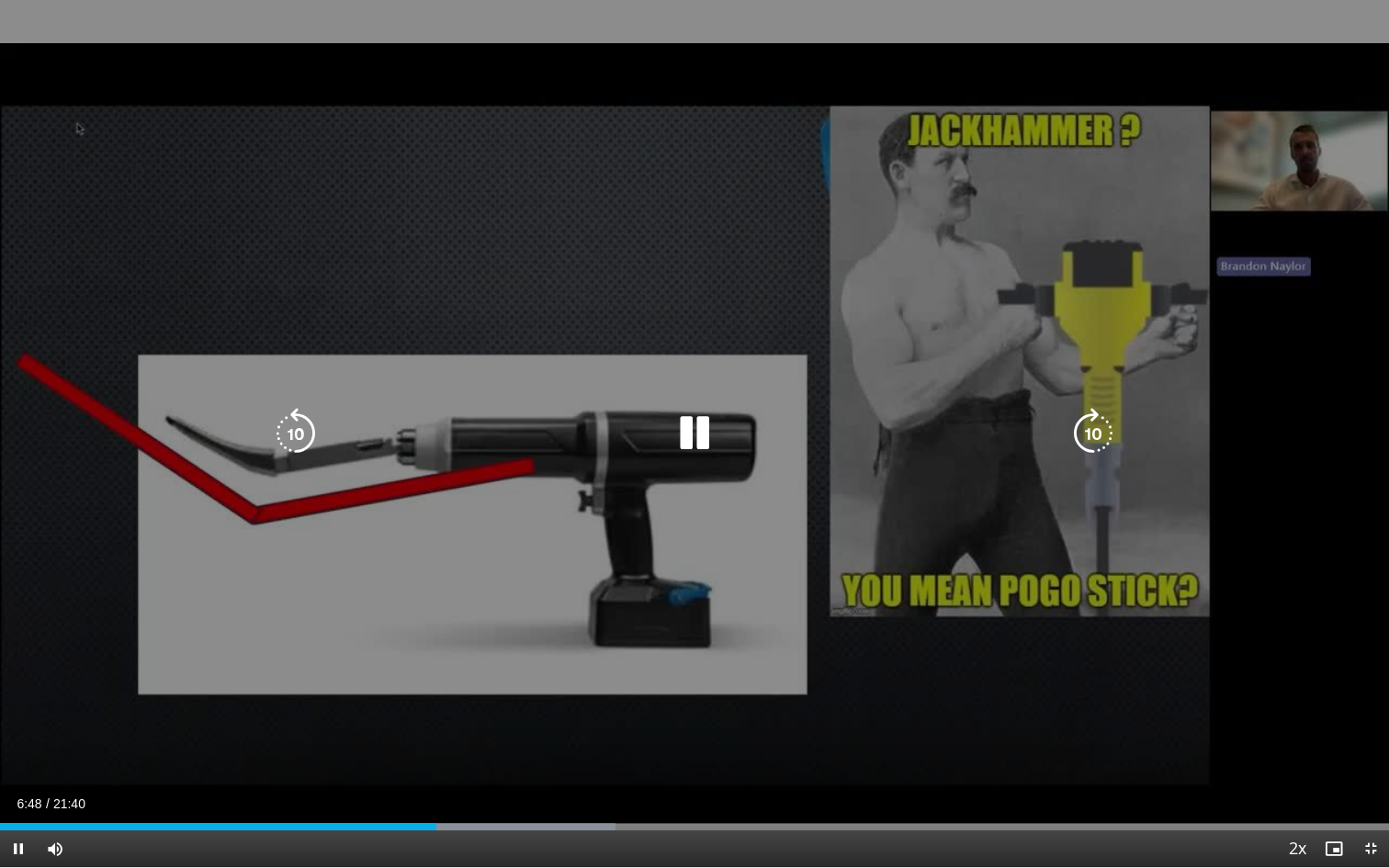 click at bounding box center [694, 434] 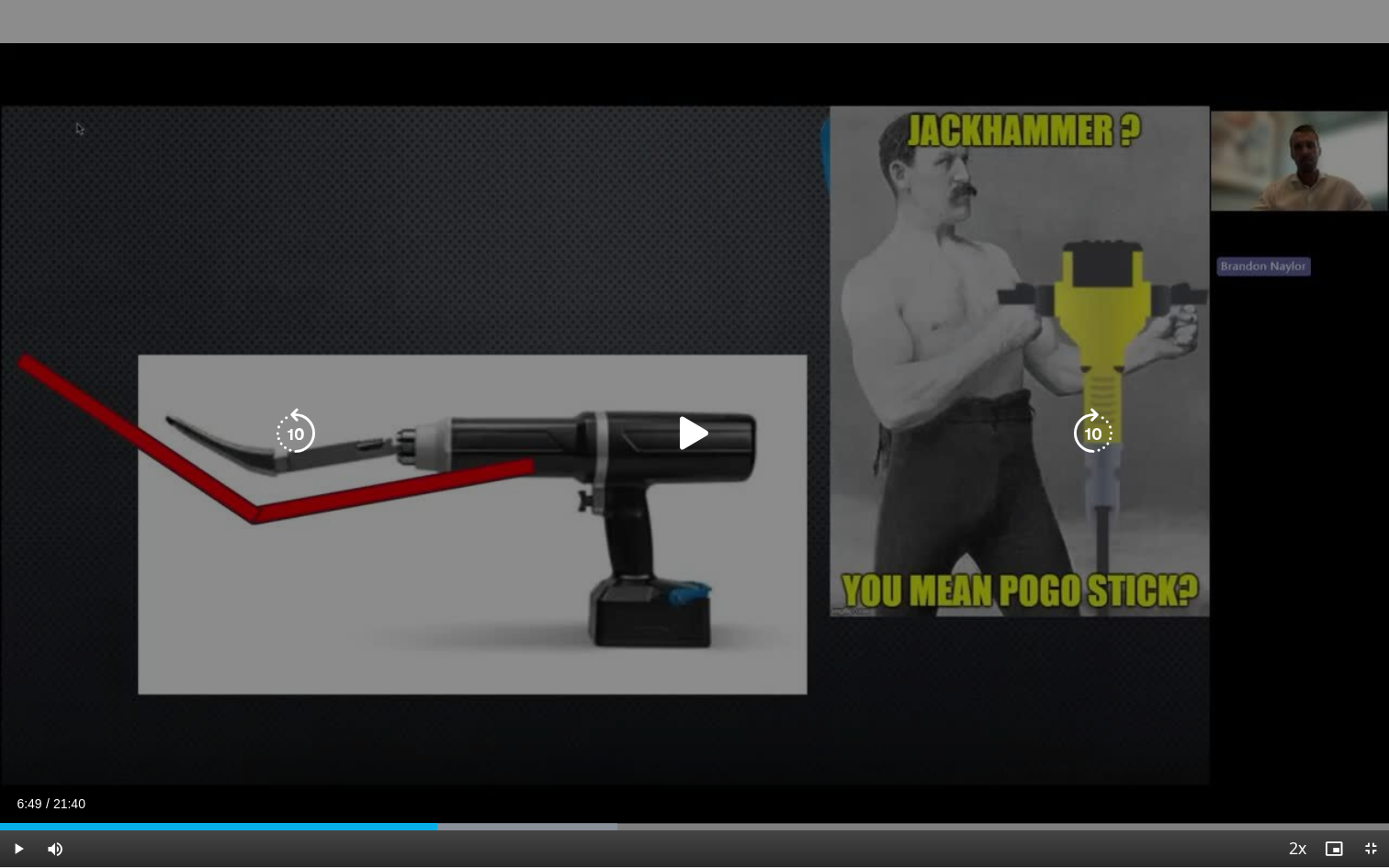 click at bounding box center (296, 434) 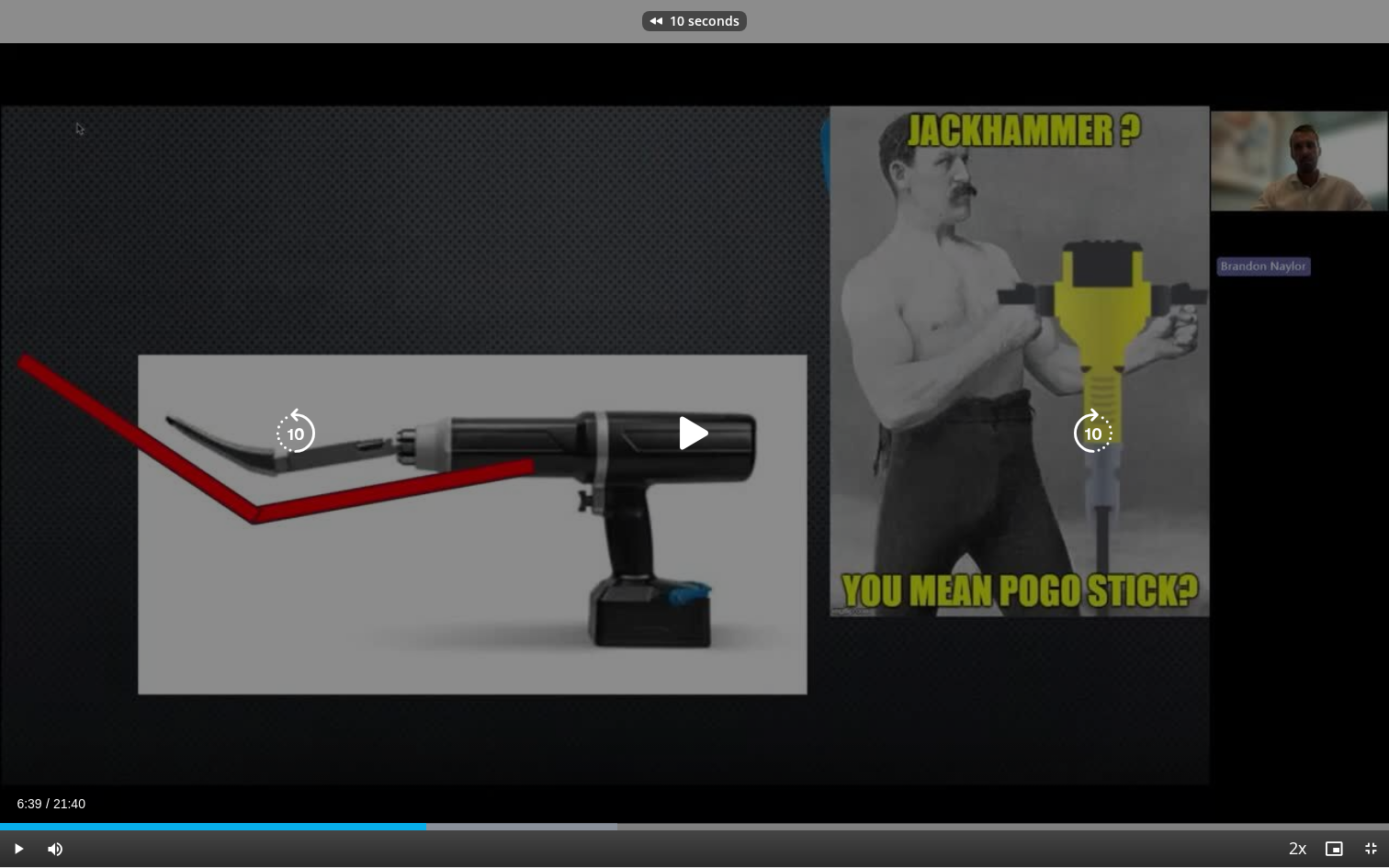 click at bounding box center [296, 434] 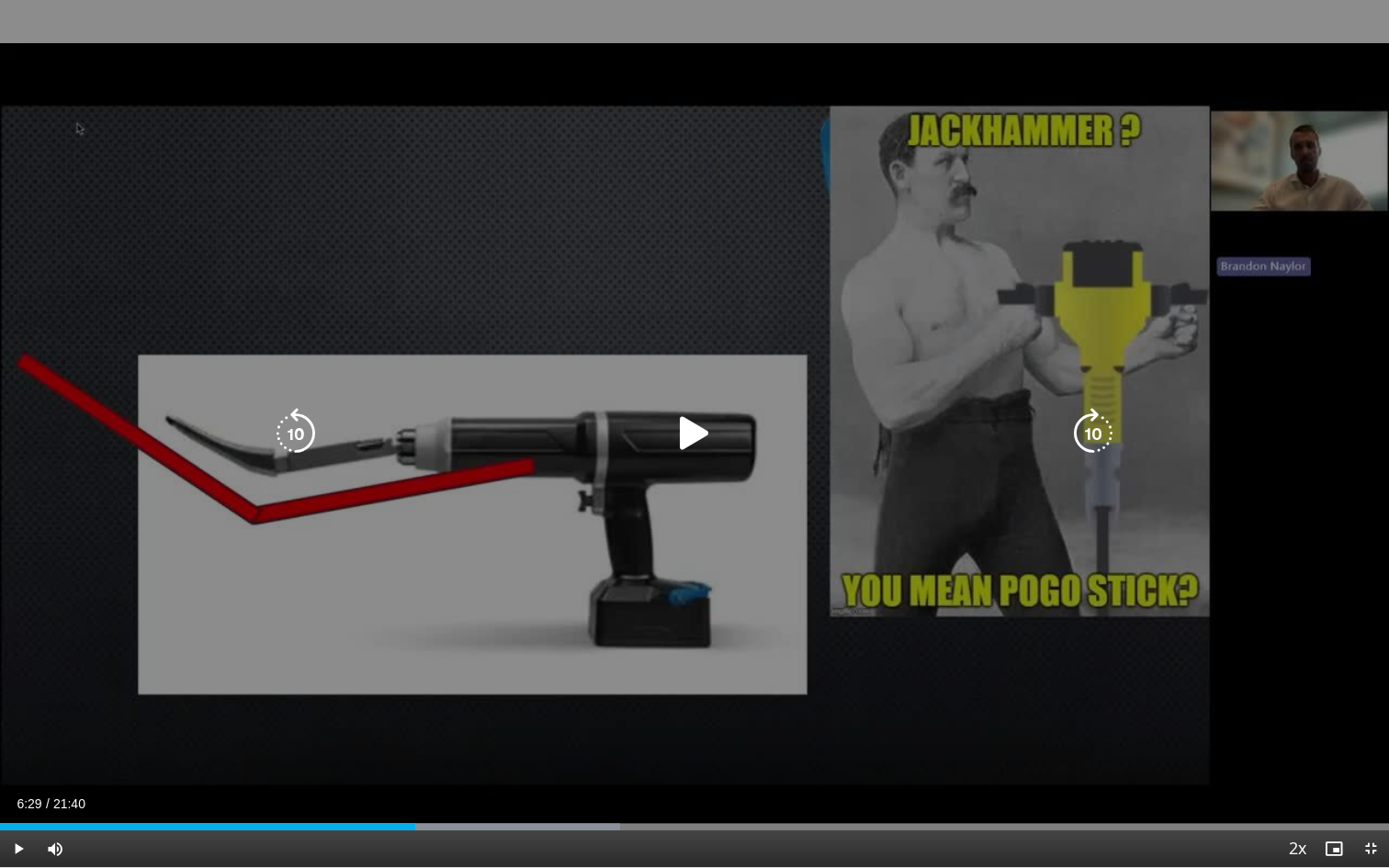 click at bounding box center (296, 434) 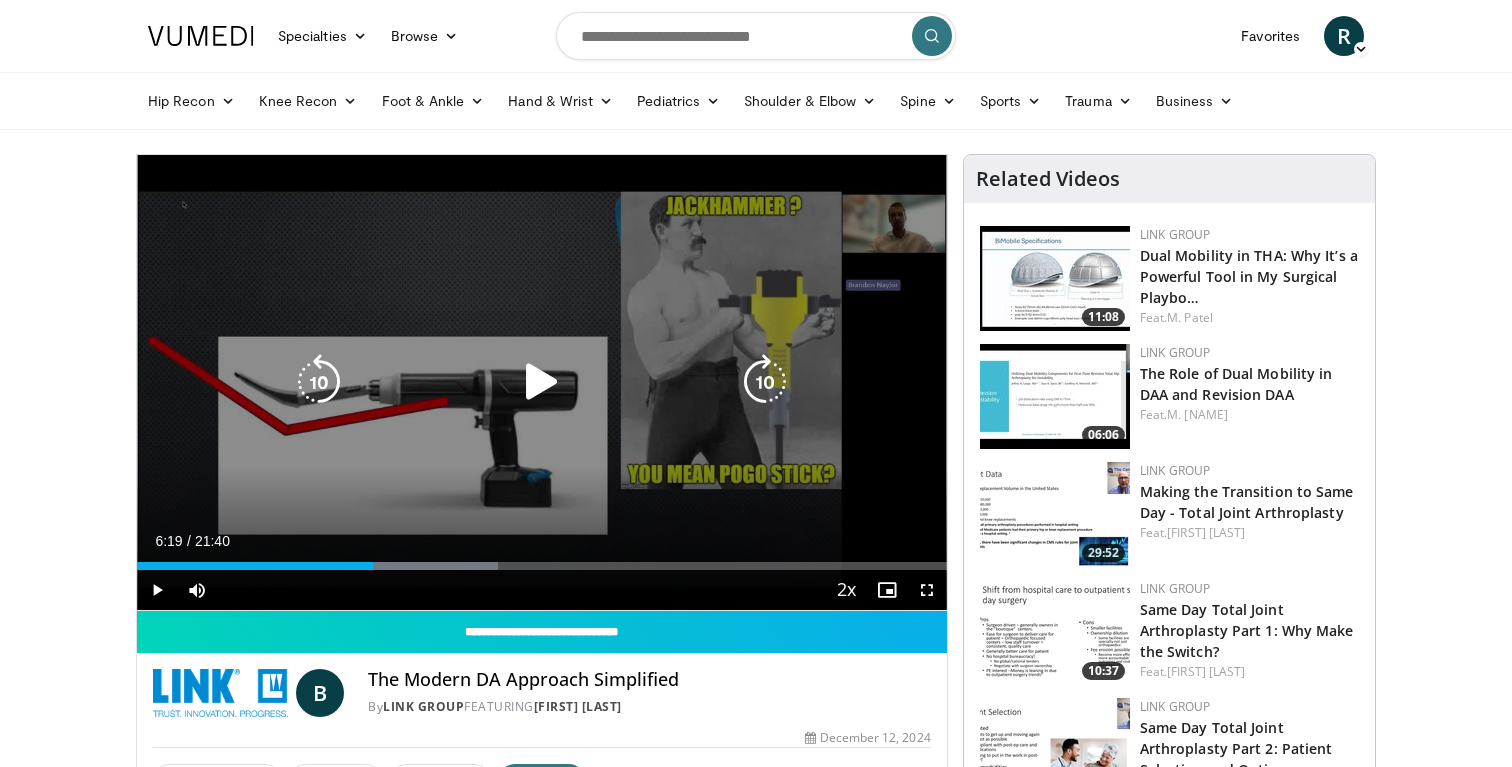 click at bounding box center (765, 382) 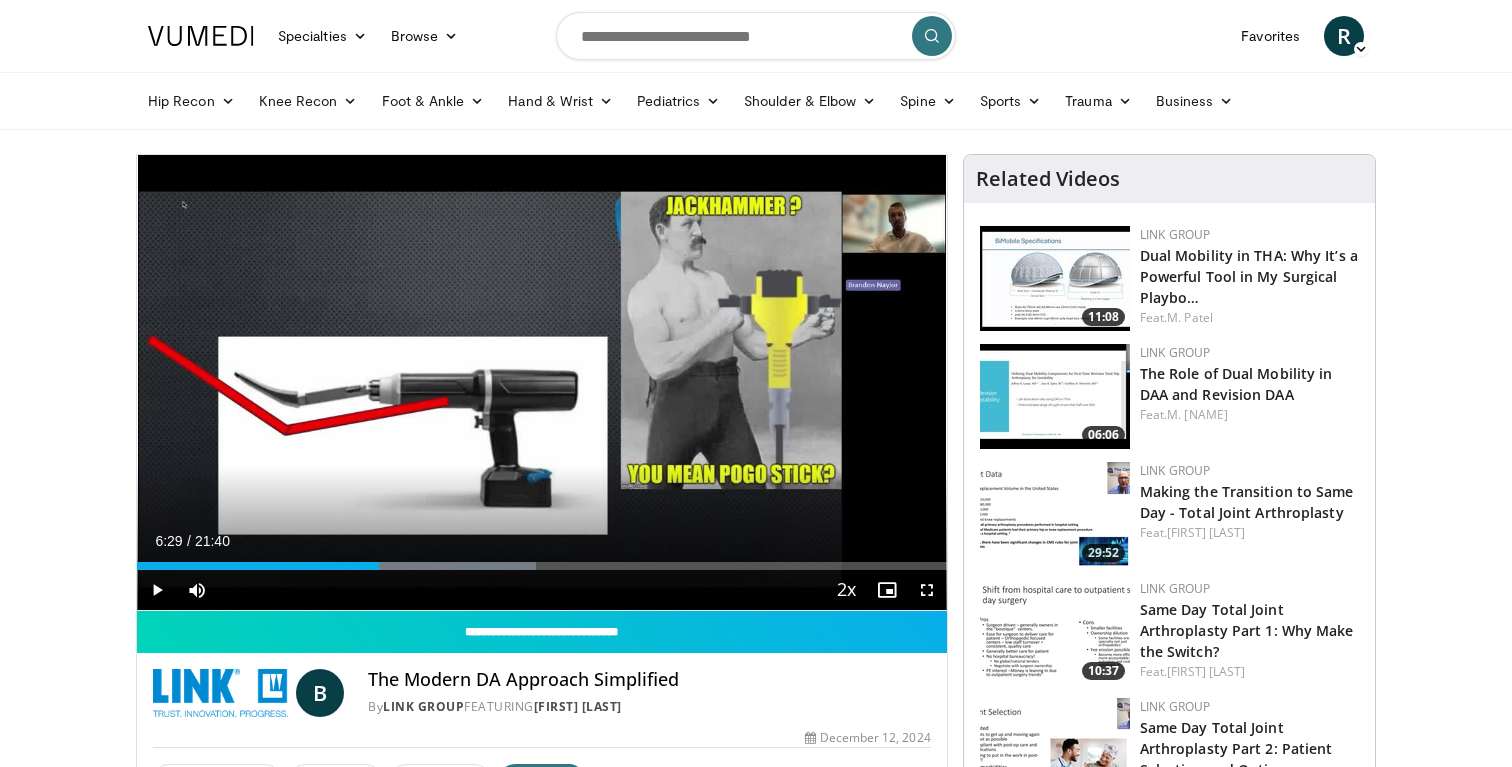 click at bounding box center (927, 590) 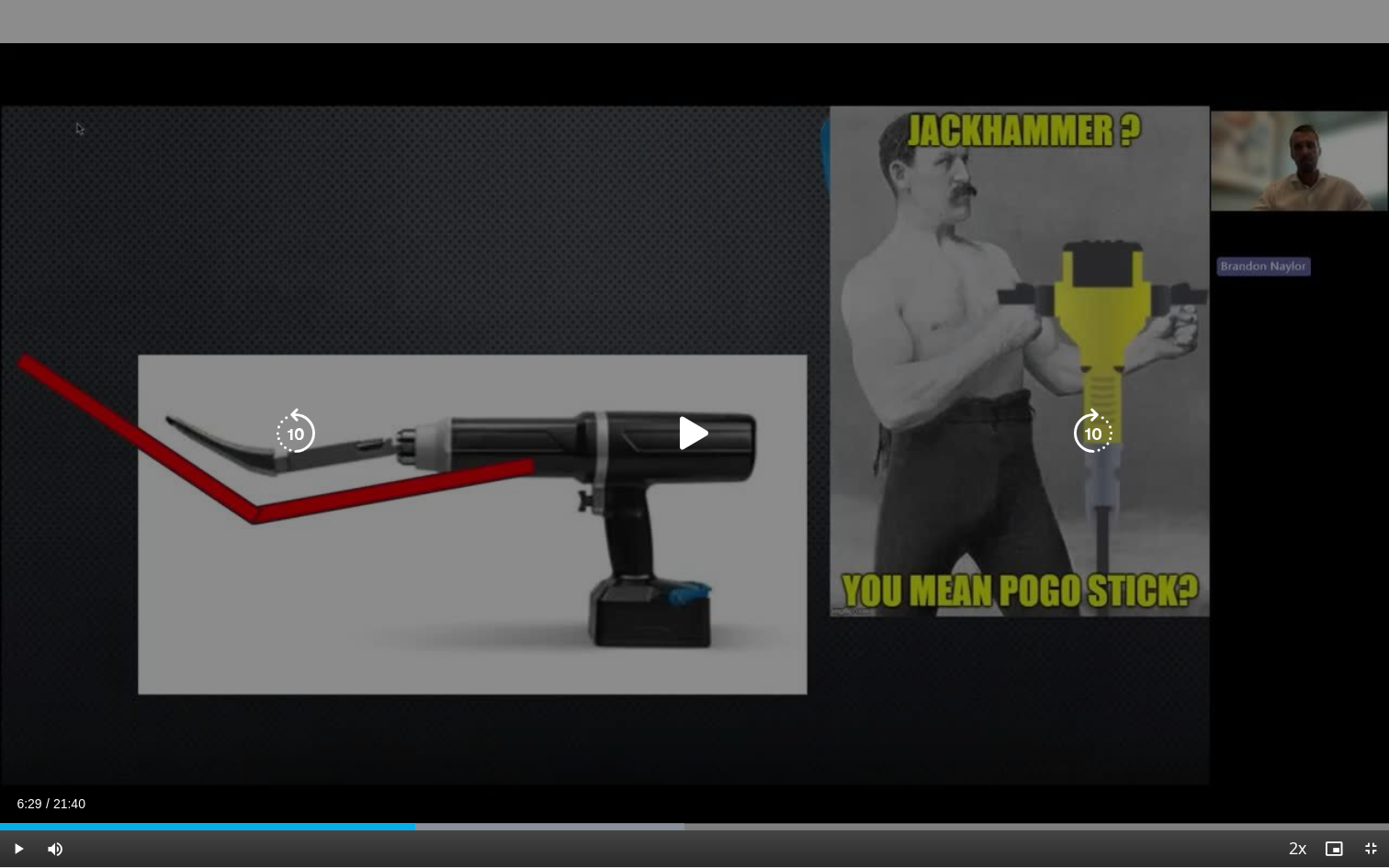 click at bounding box center [694, 434] 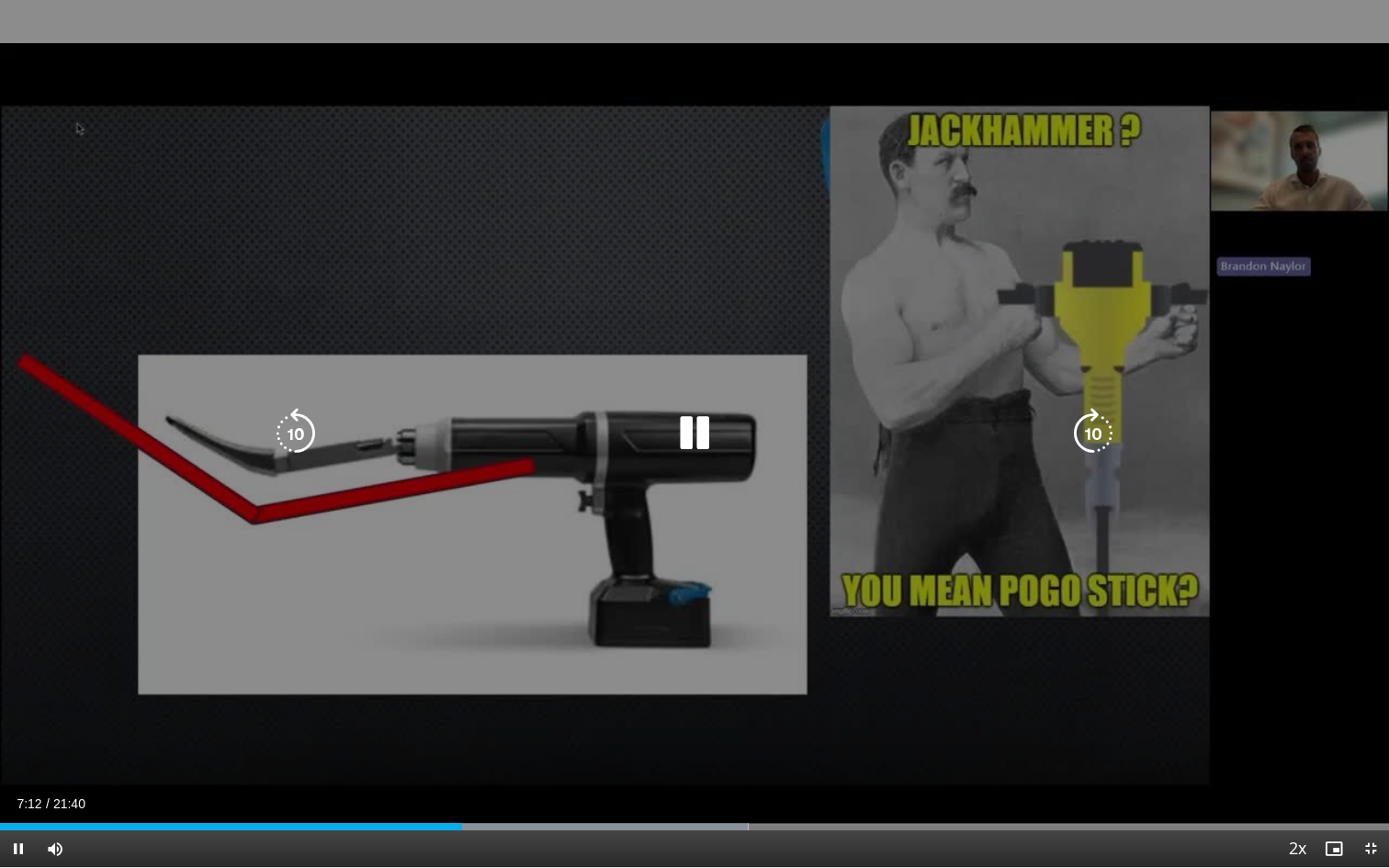 click at bounding box center (694, 434) 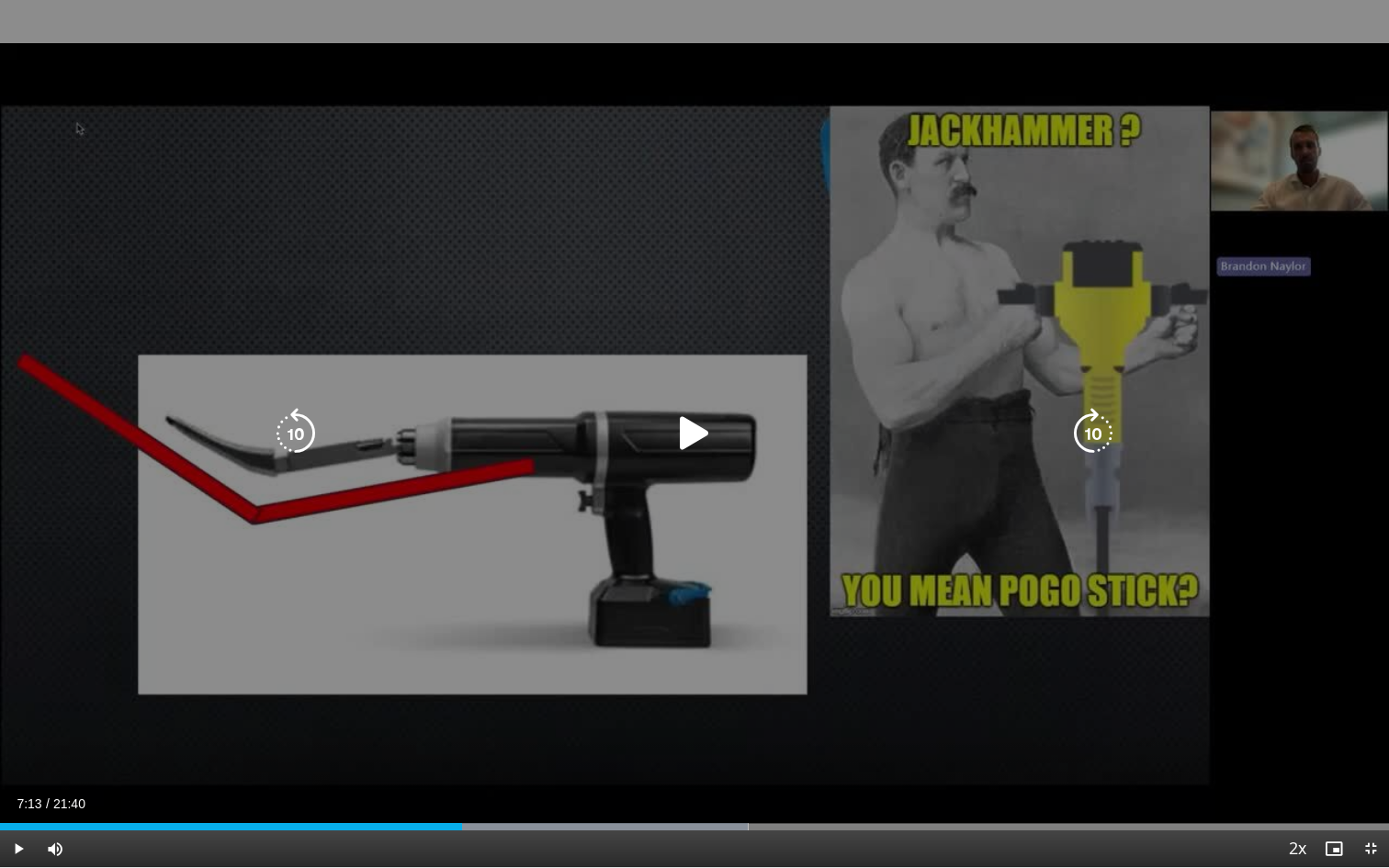 click at bounding box center (296, 434) 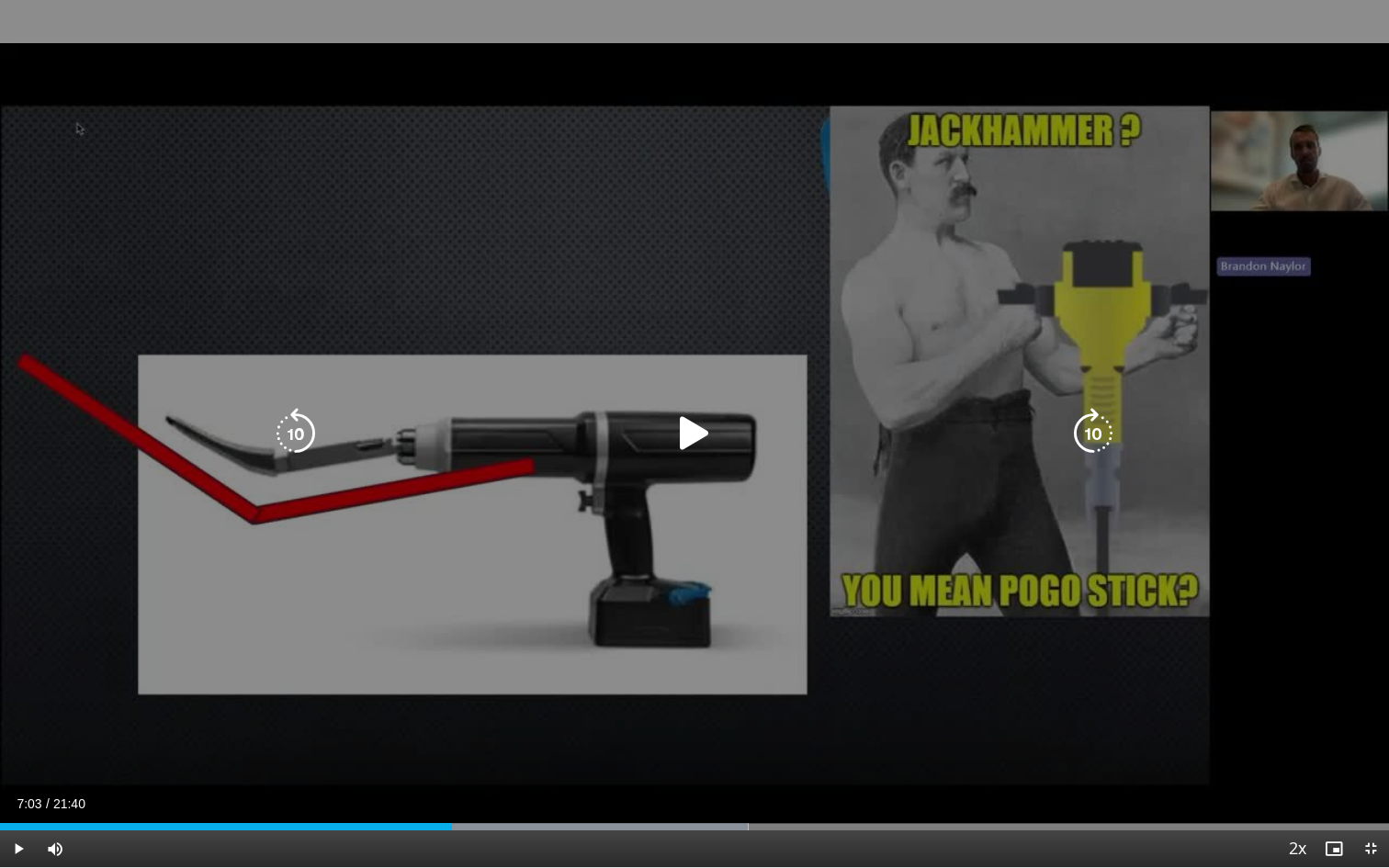 click at bounding box center [296, 434] 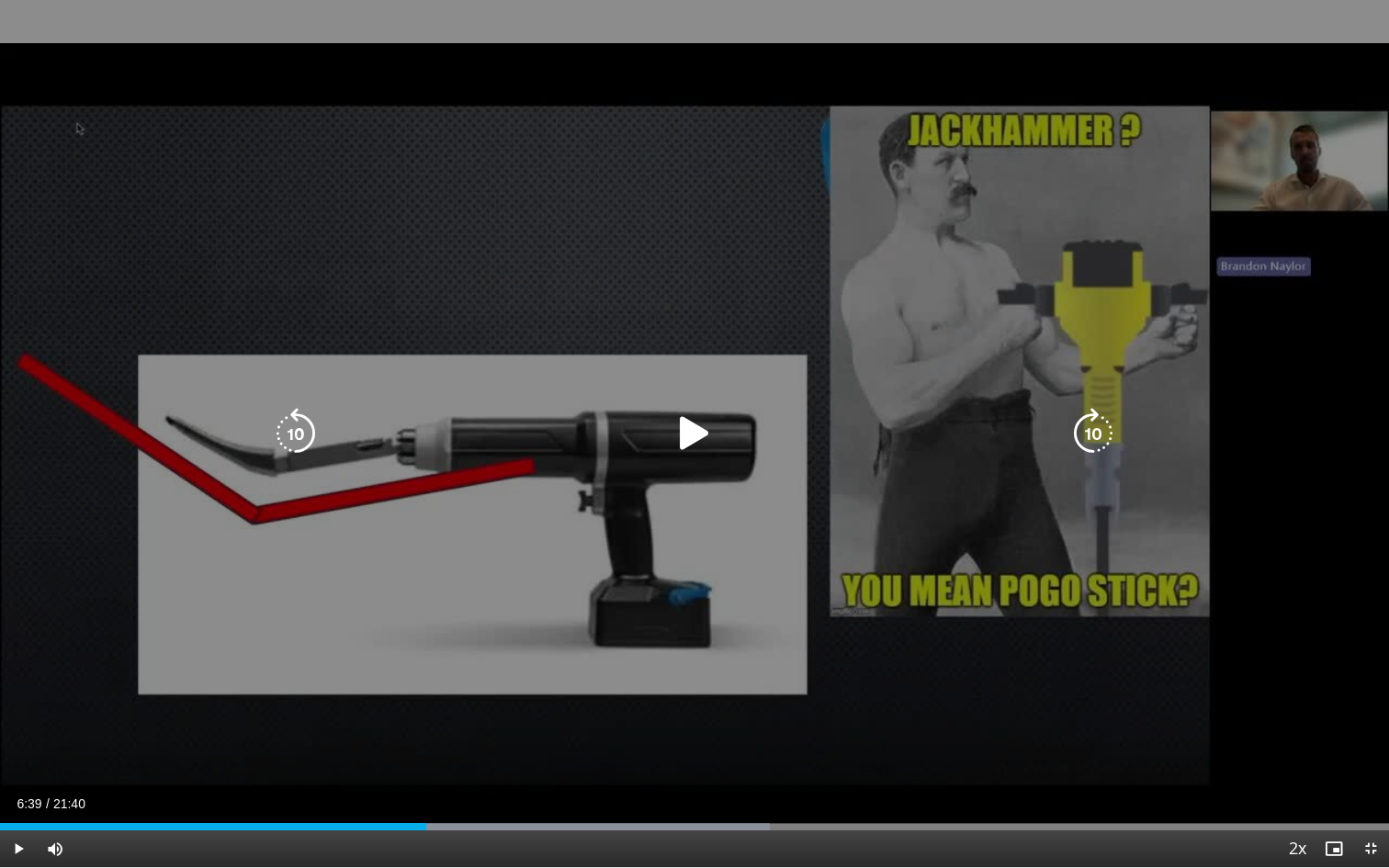 click at bounding box center (694, 434) 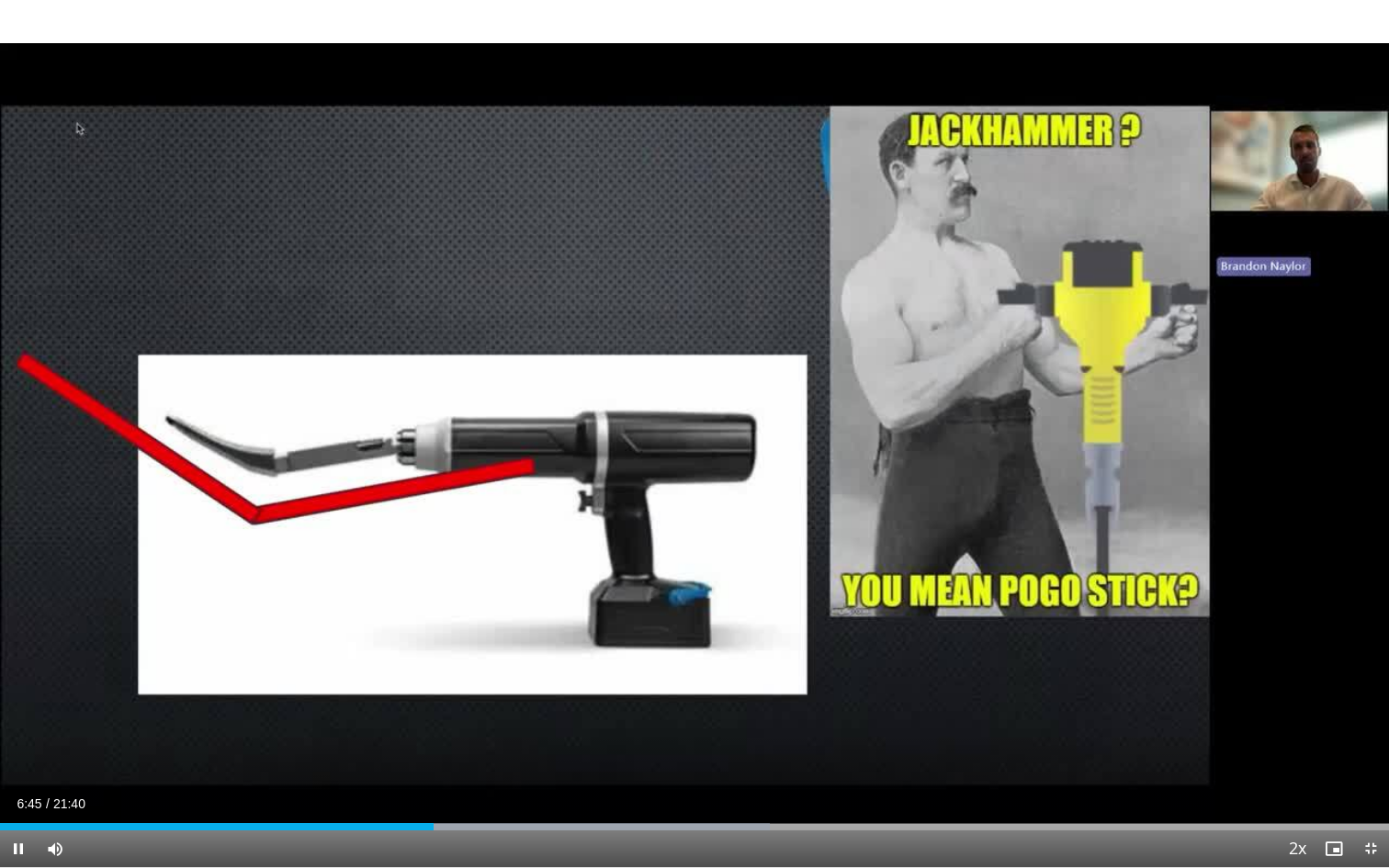 click at bounding box center [18, 849] 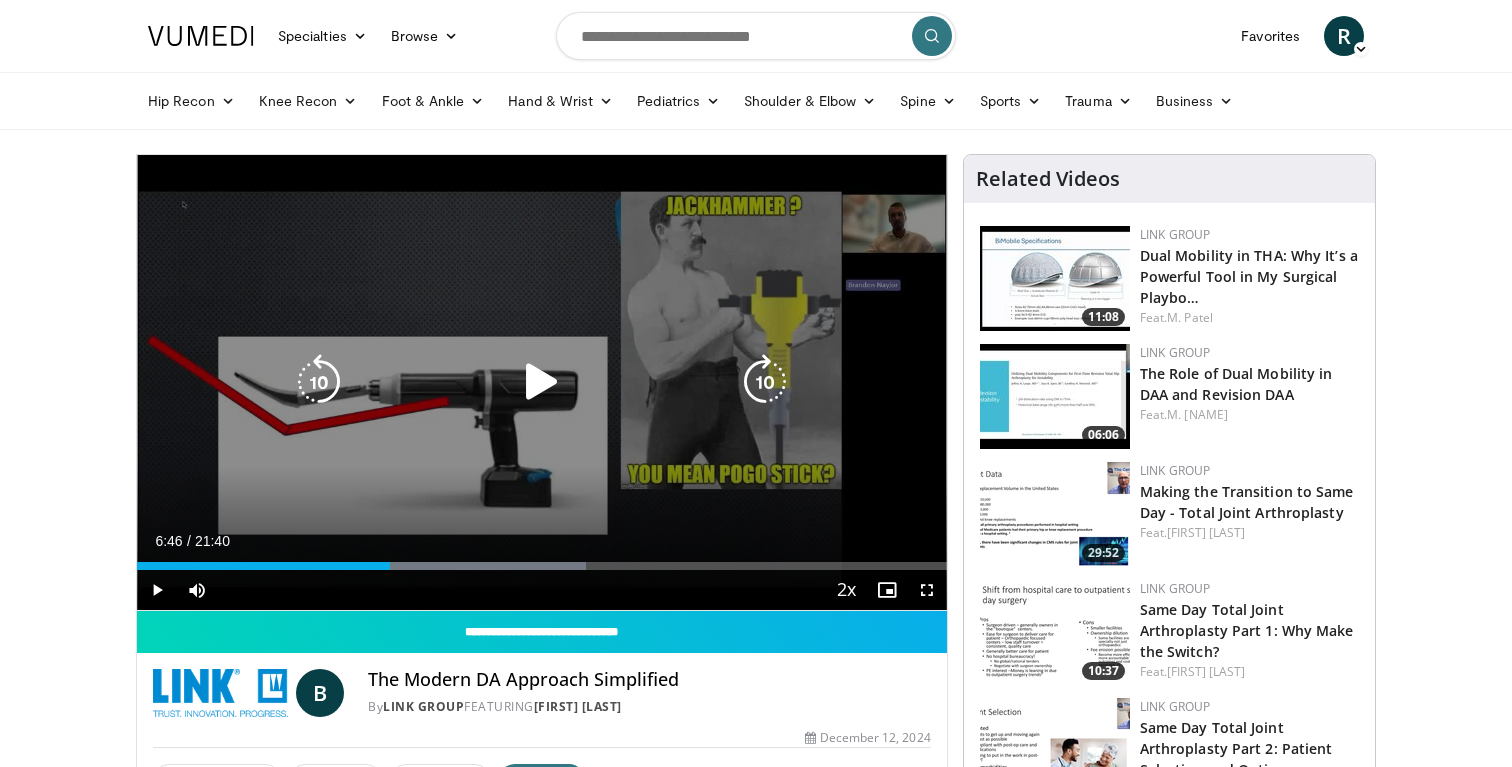 click at bounding box center (542, 382) 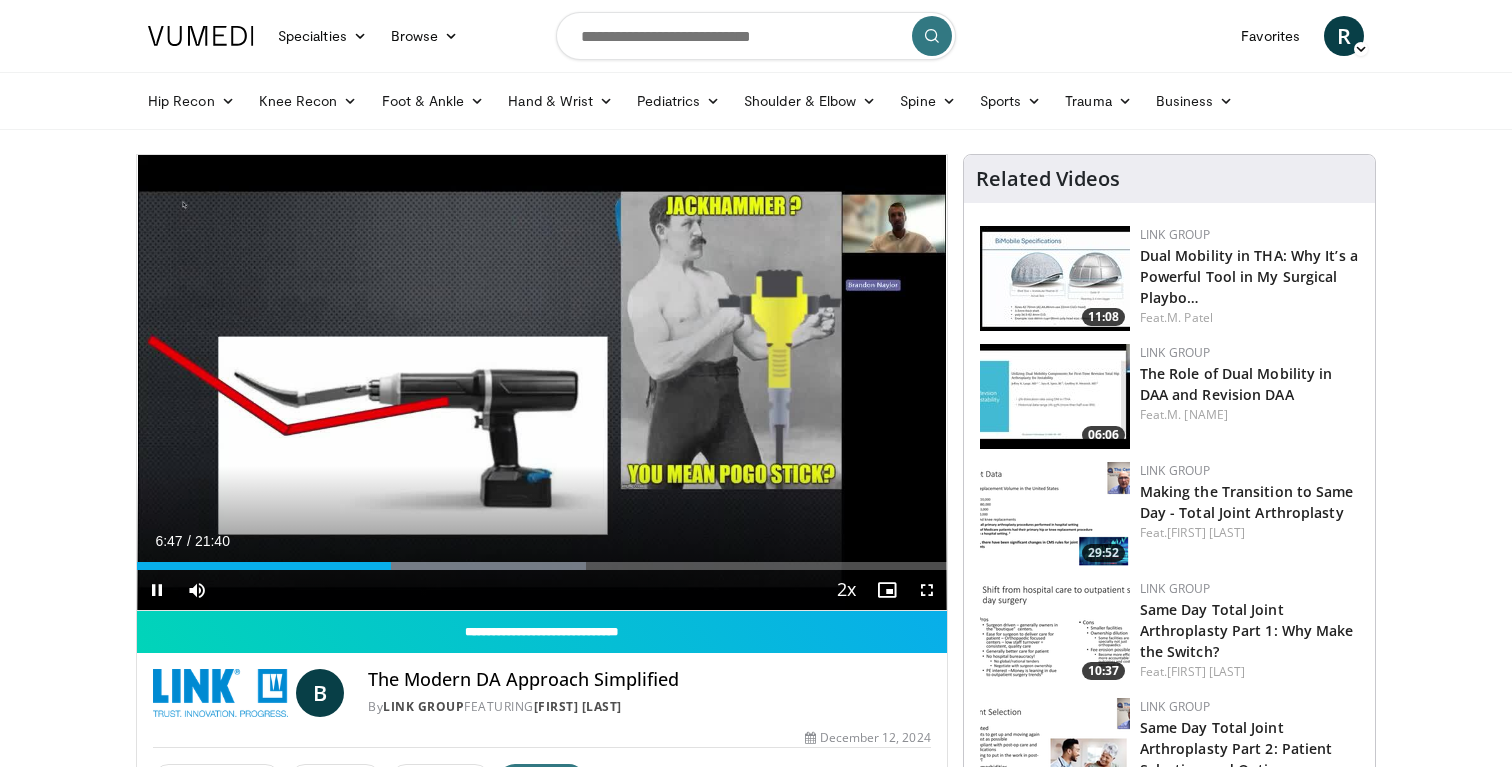 click at bounding box center (927, 590) 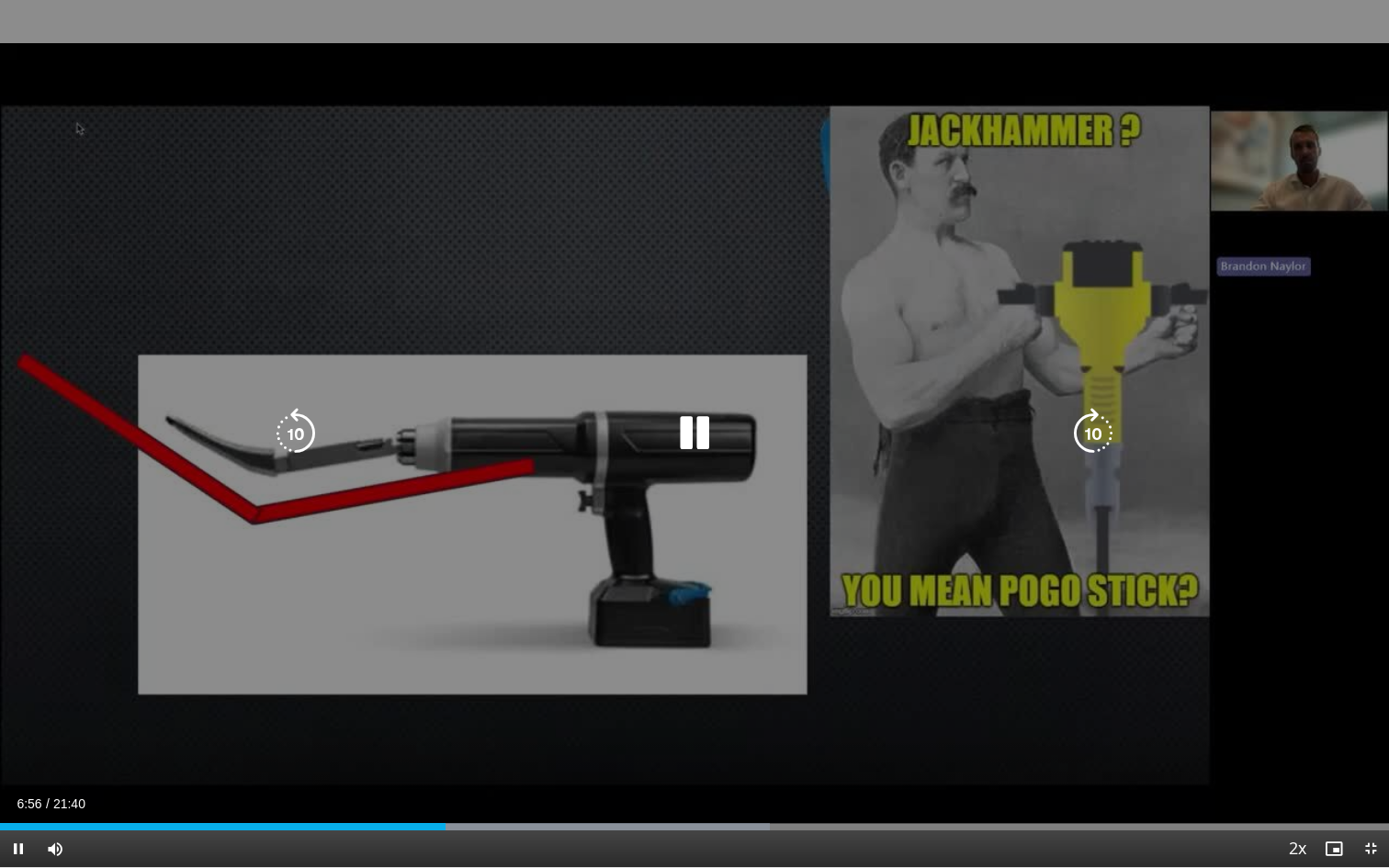 click at bounding box center (694, 434) 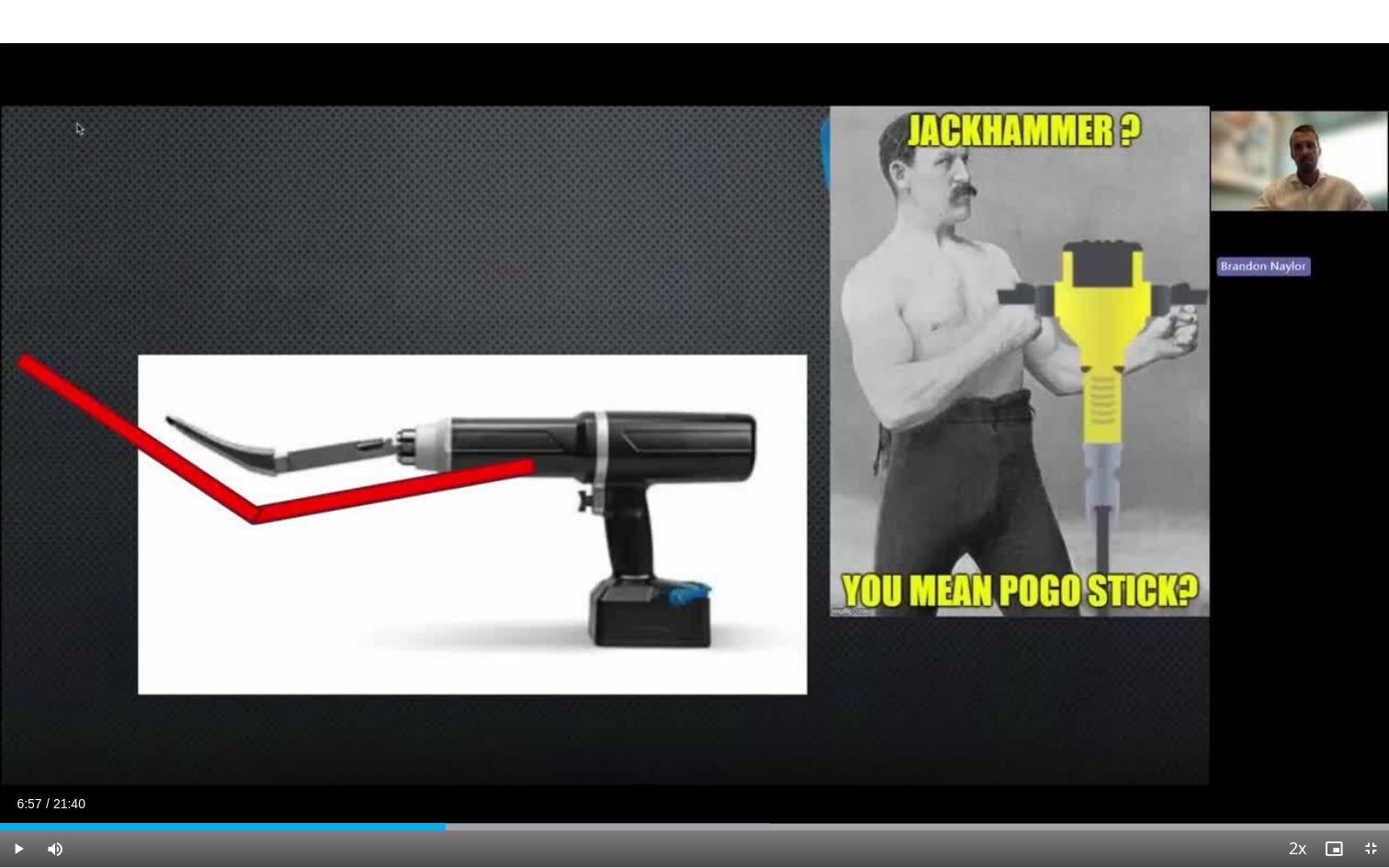 click at bounding box center [18, 849] 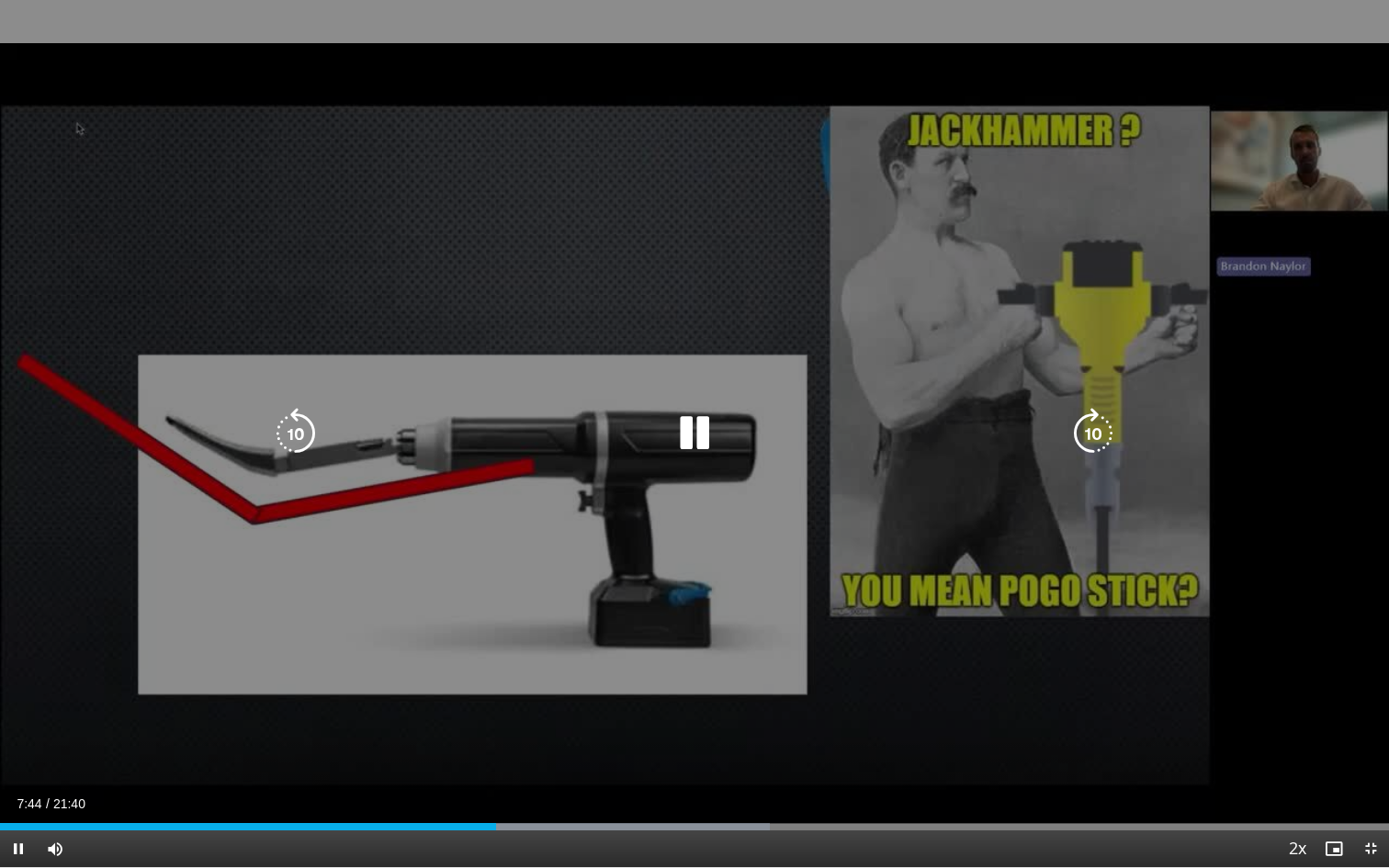 click at bounding box center (694, 434) 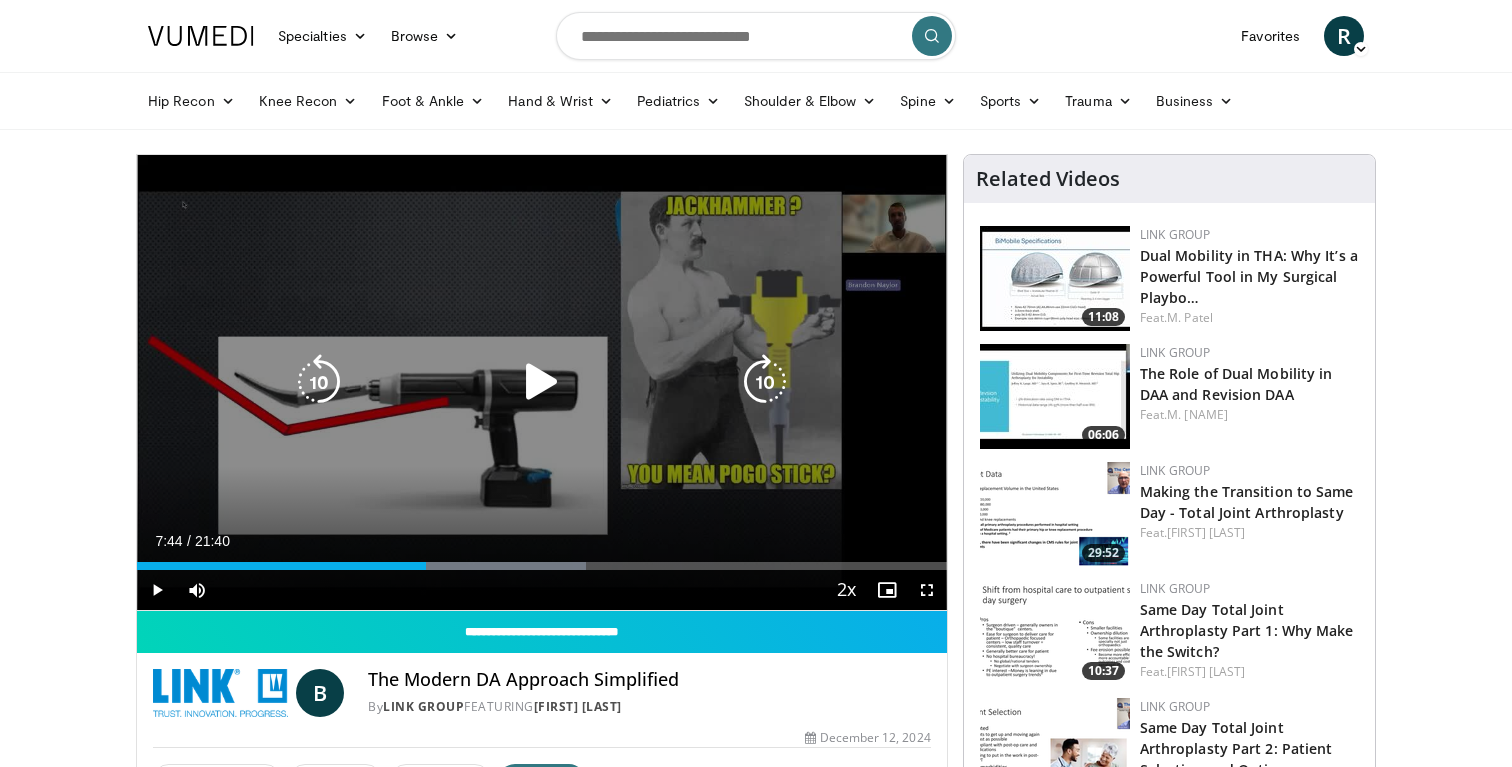 click at bounding box center (319, 382) 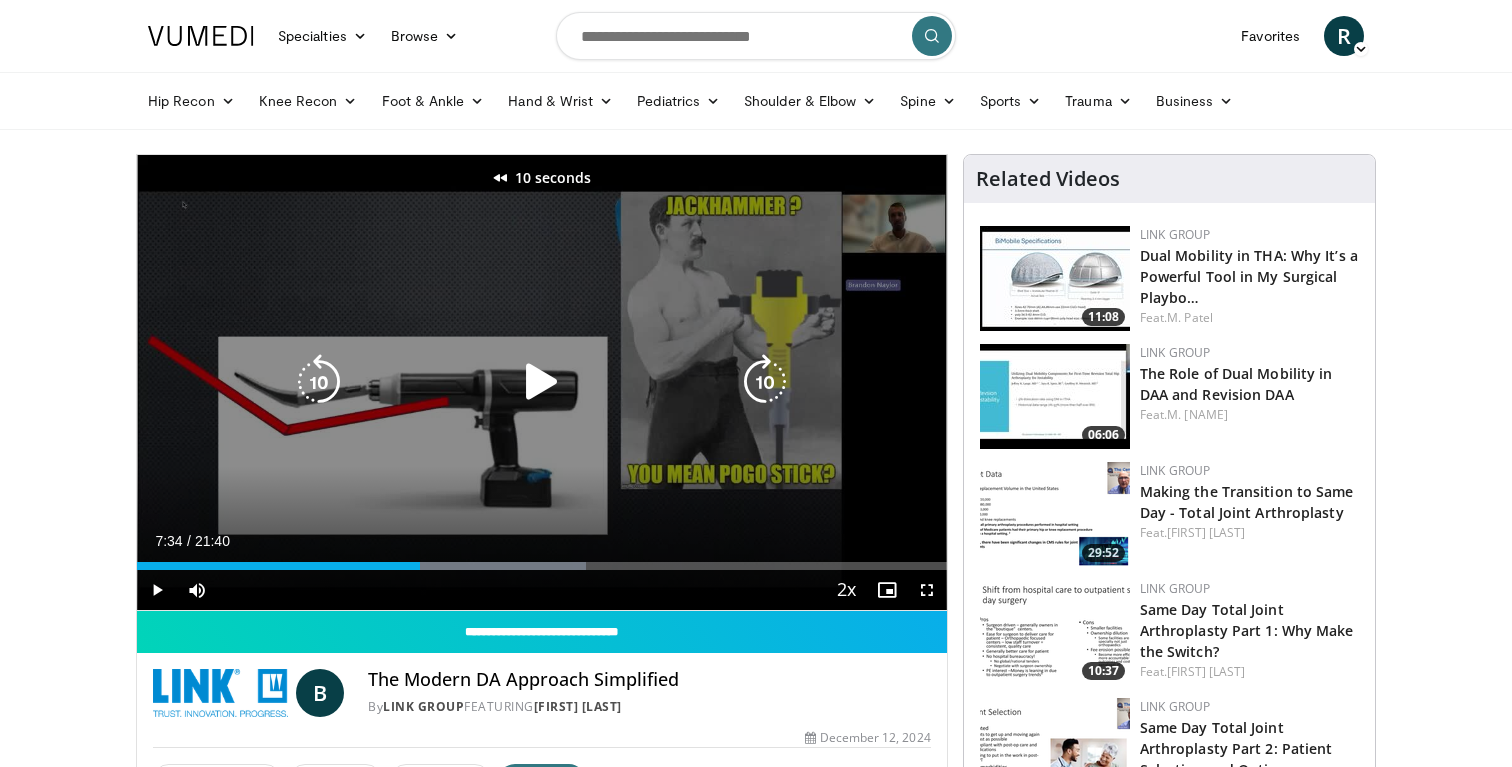 click at bounding box center [319, 382] 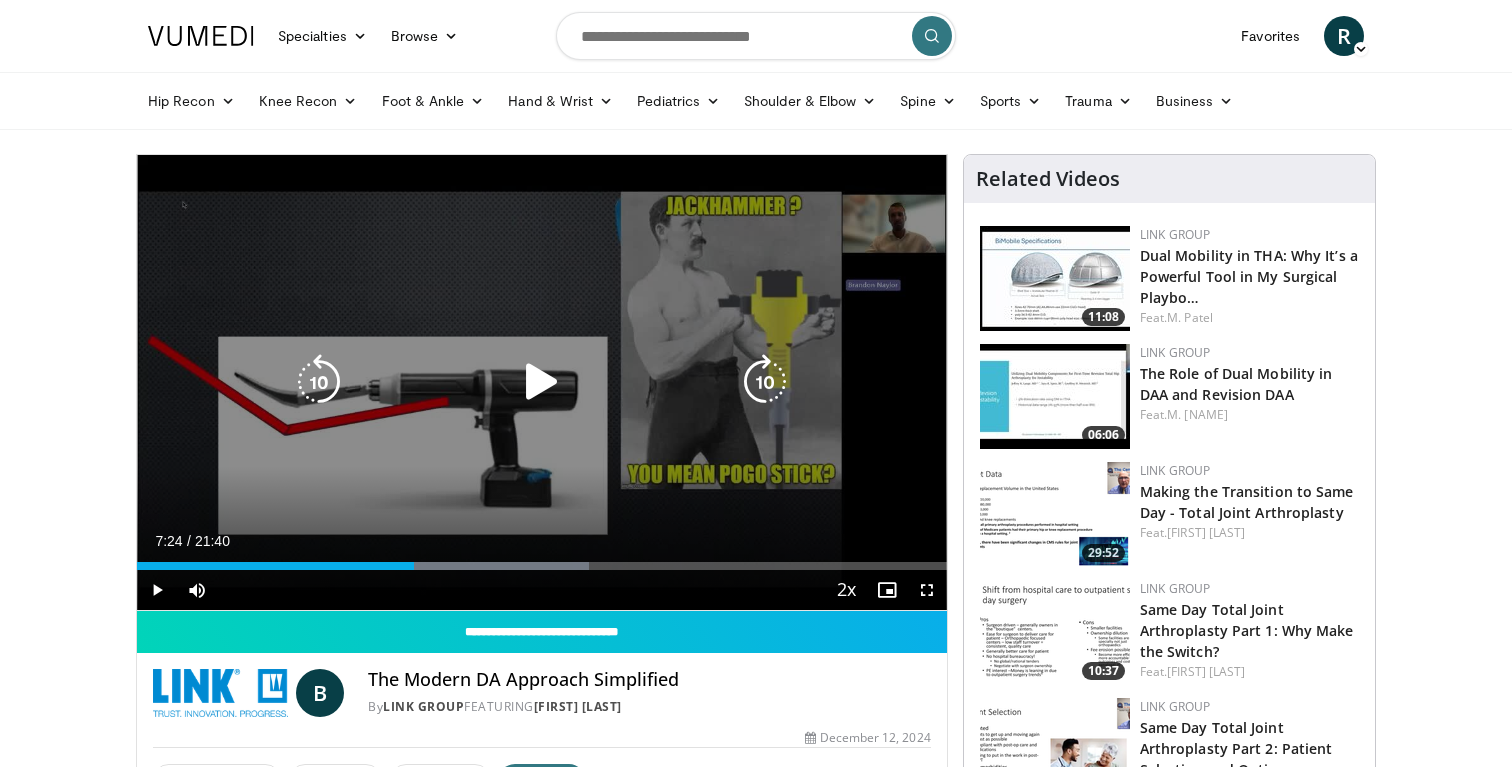 click at bounding box center [542, 382] 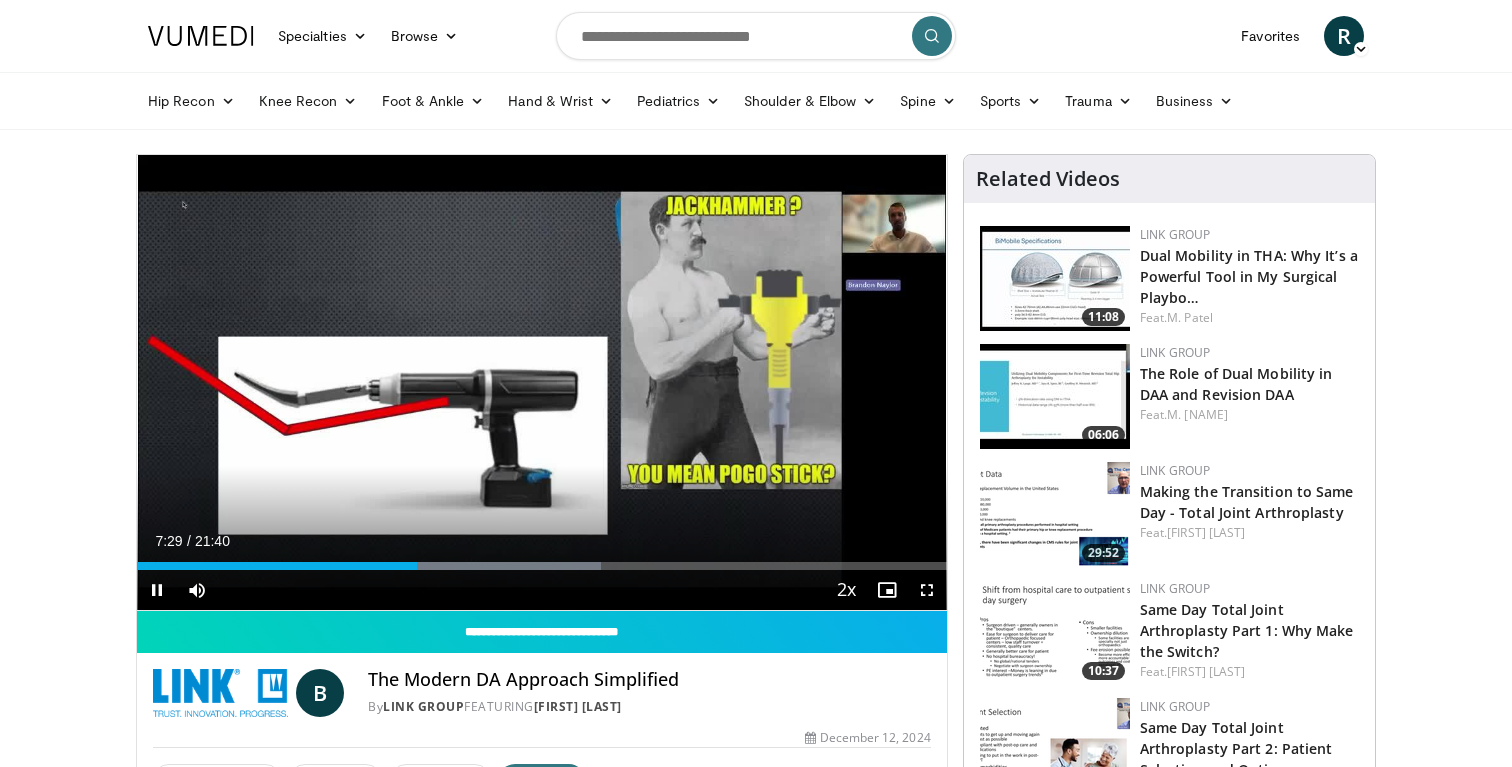 click at bounding box center (157, 590) 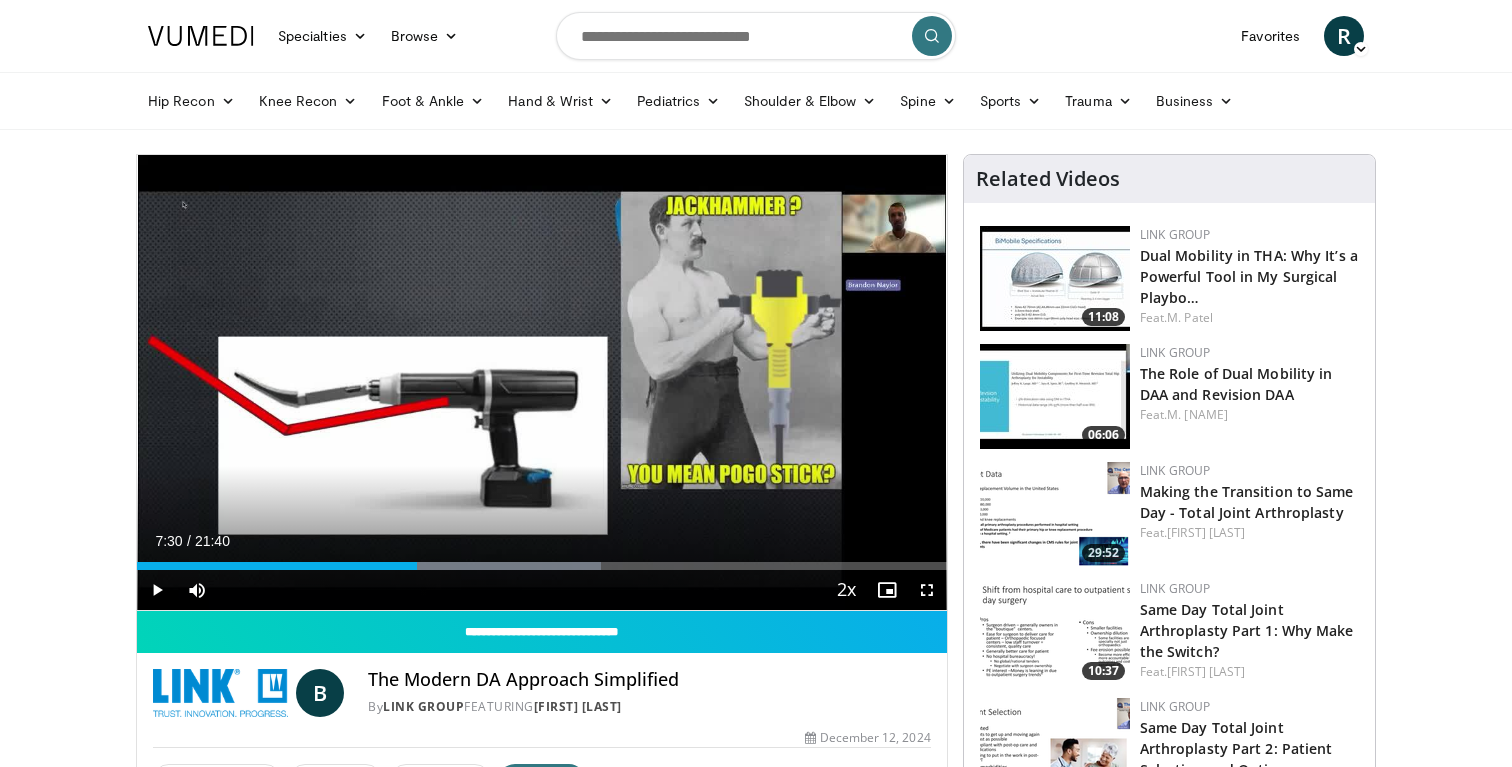 click at bounding box center [927, 590] 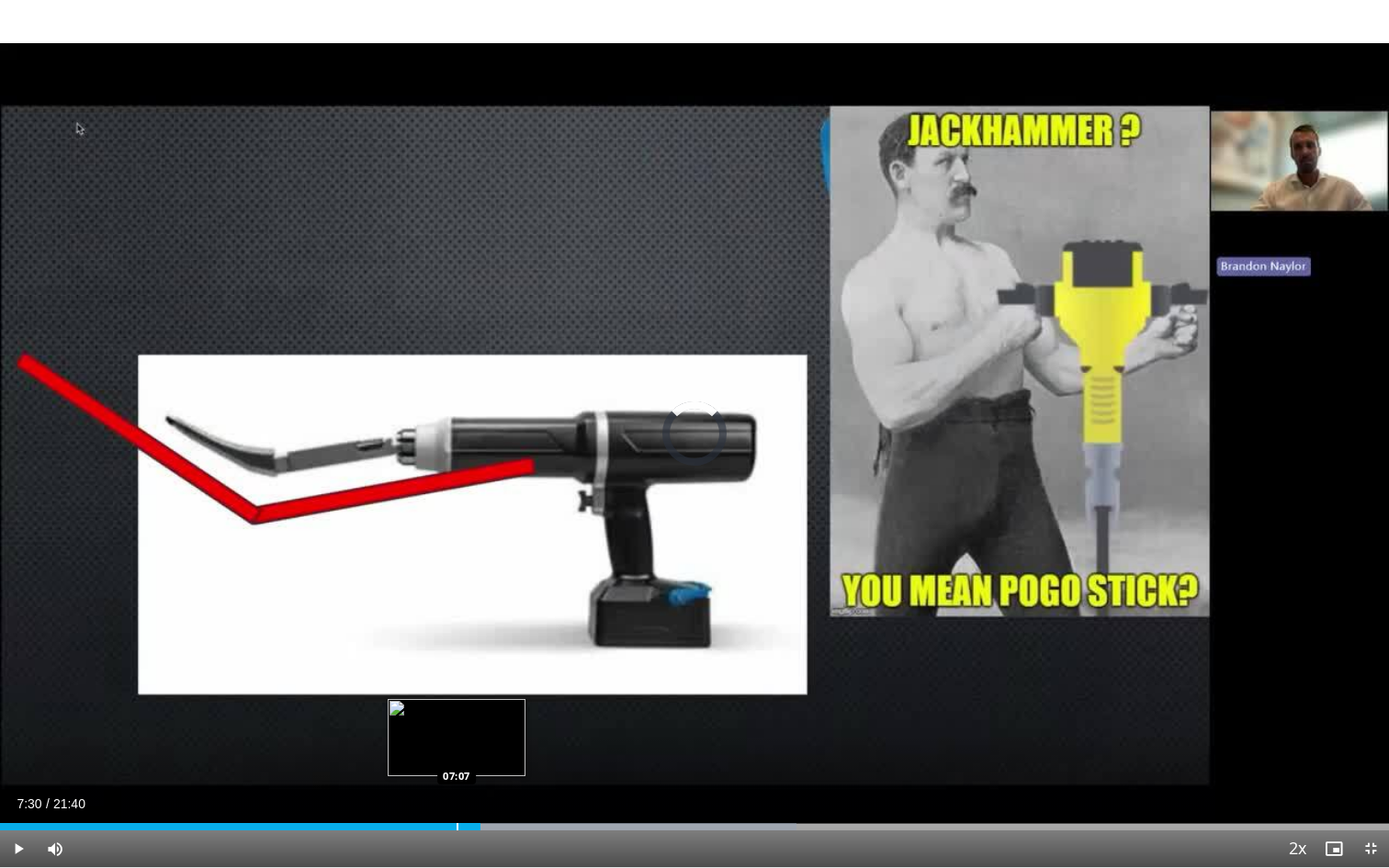 click on "Loaded :  57.33% 07:30 07:07" at bounding box center (694, 821) 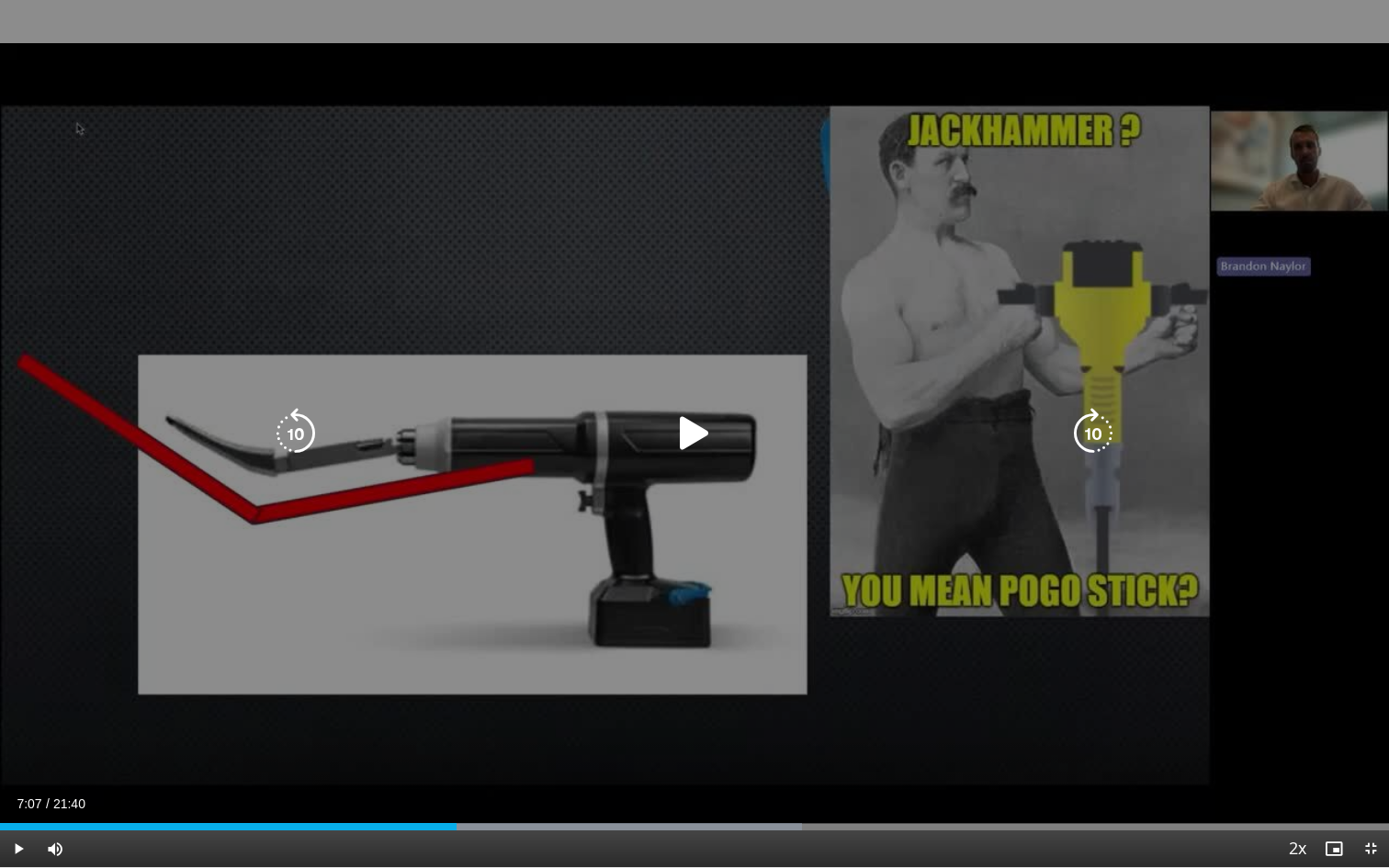 click at bounding box center (694, 434) 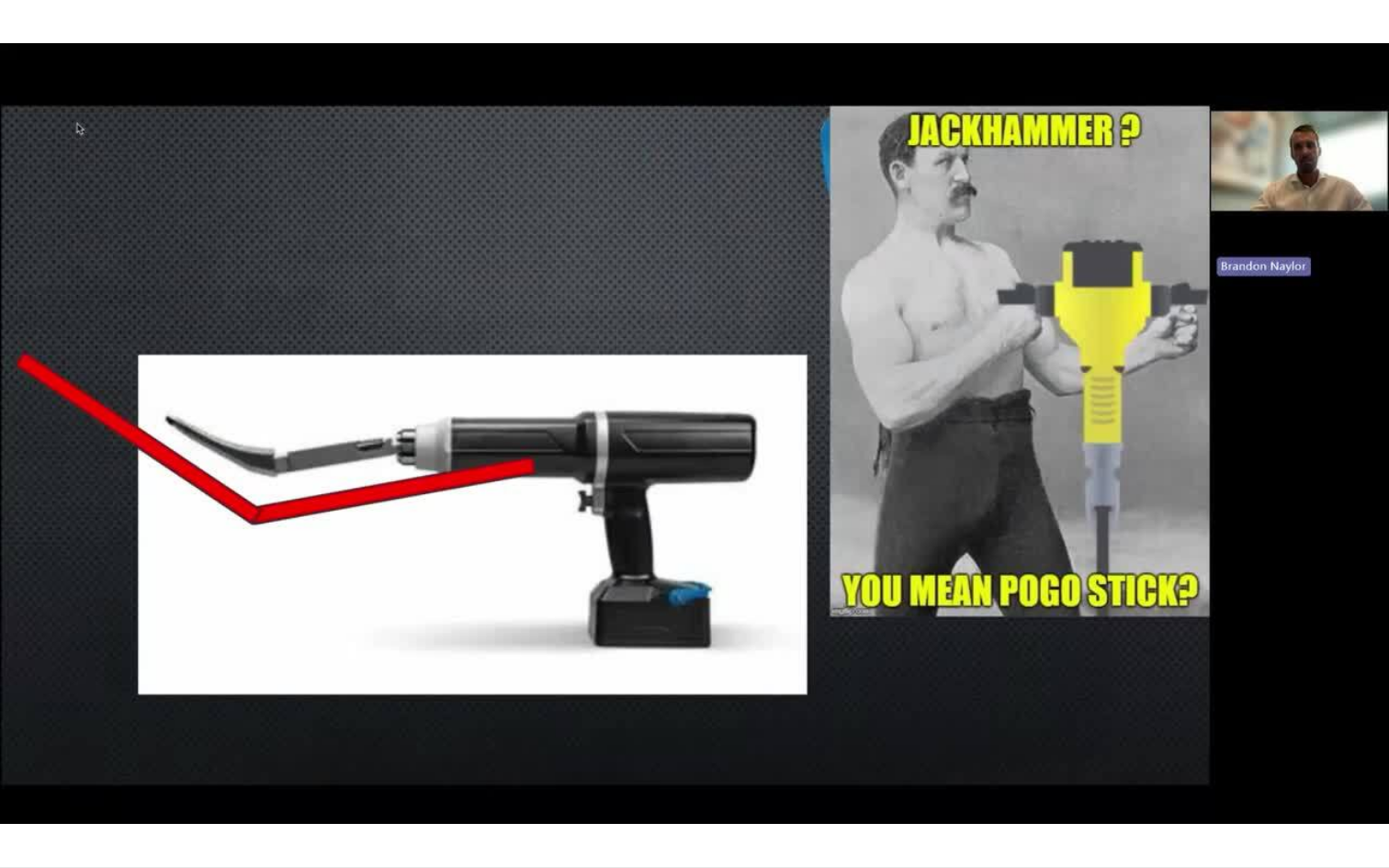 click on "**********" at bounding box center [694, 434] 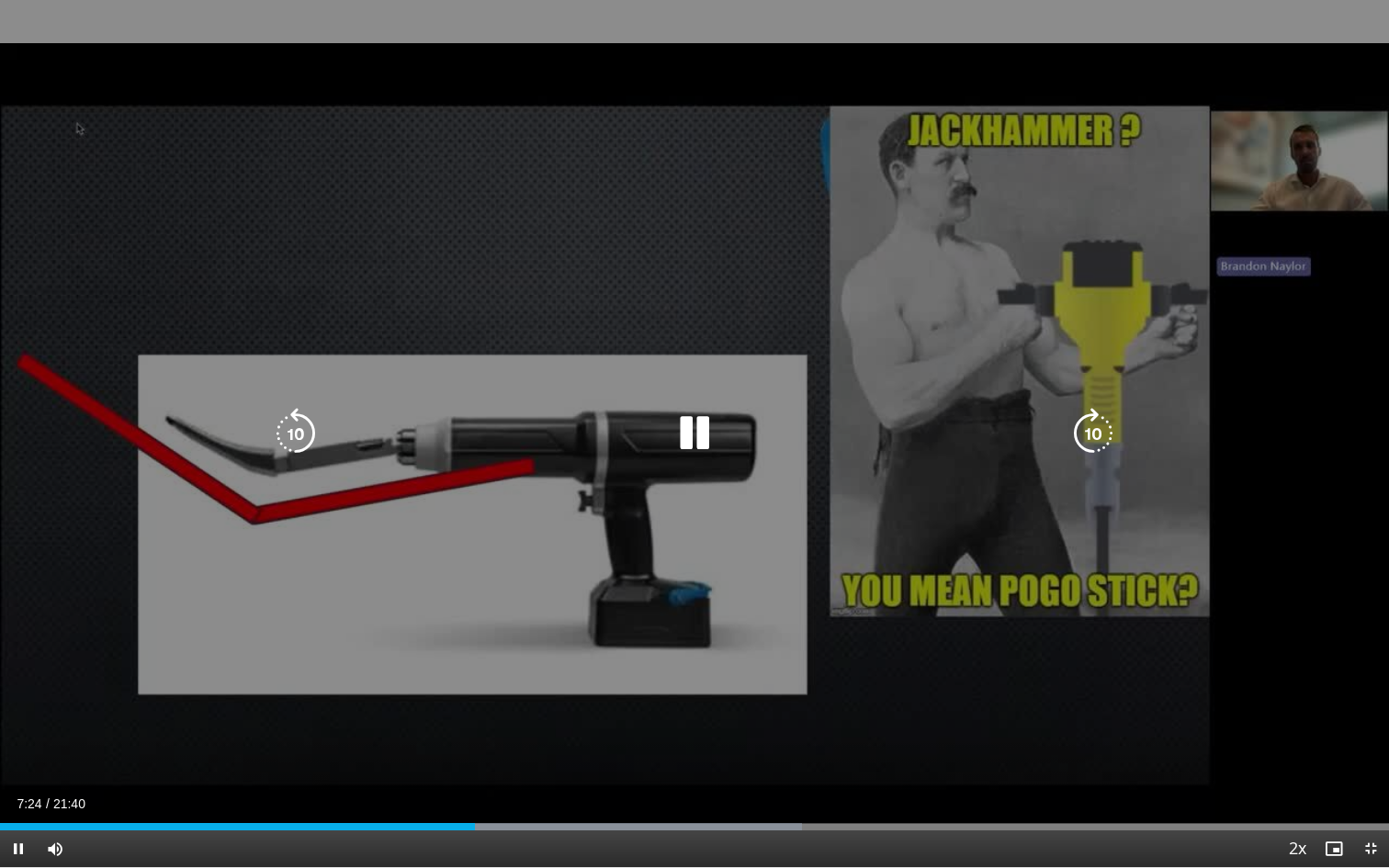 click at bounding box center [694, 434] 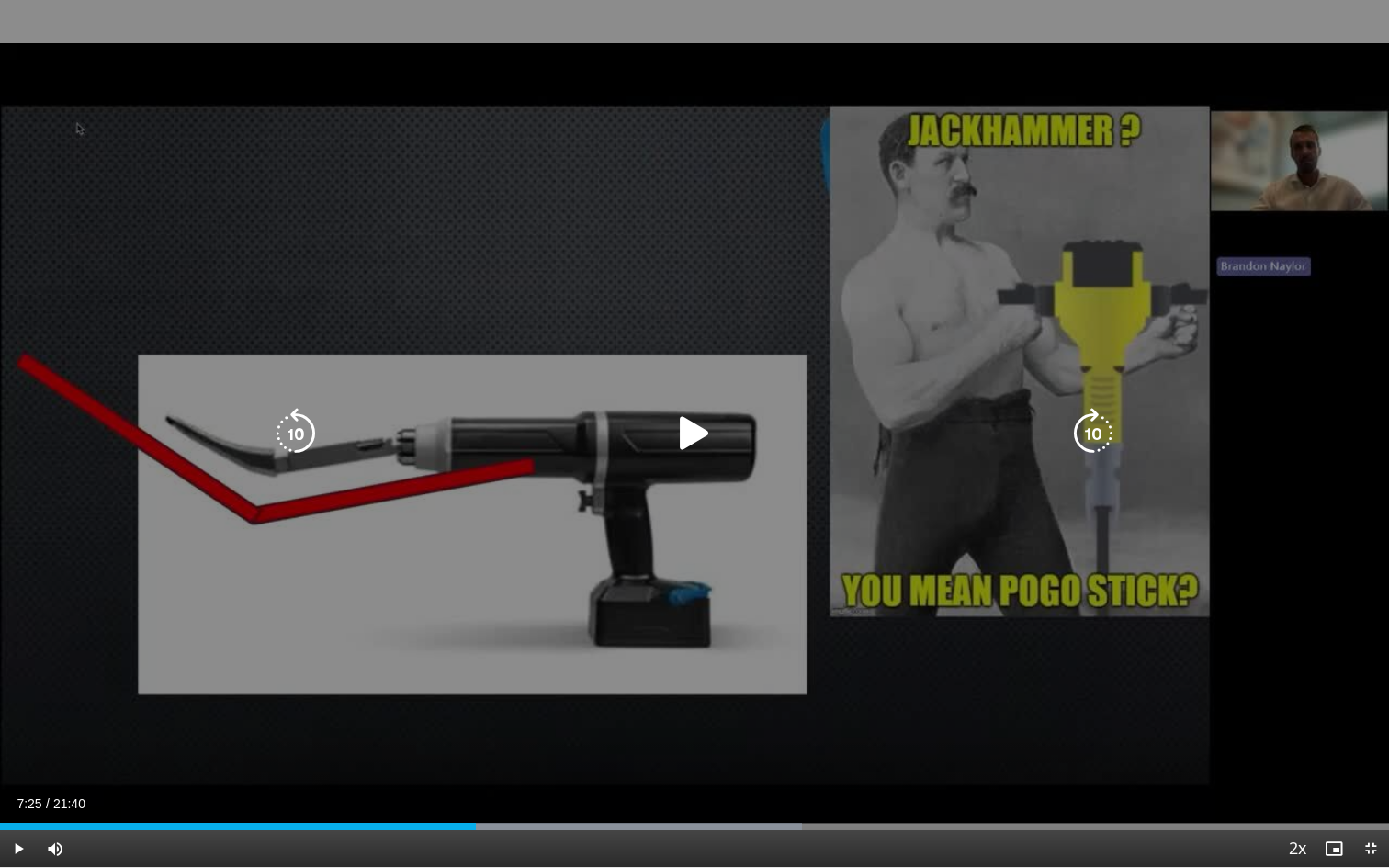 click at bounding box center [694, 434] 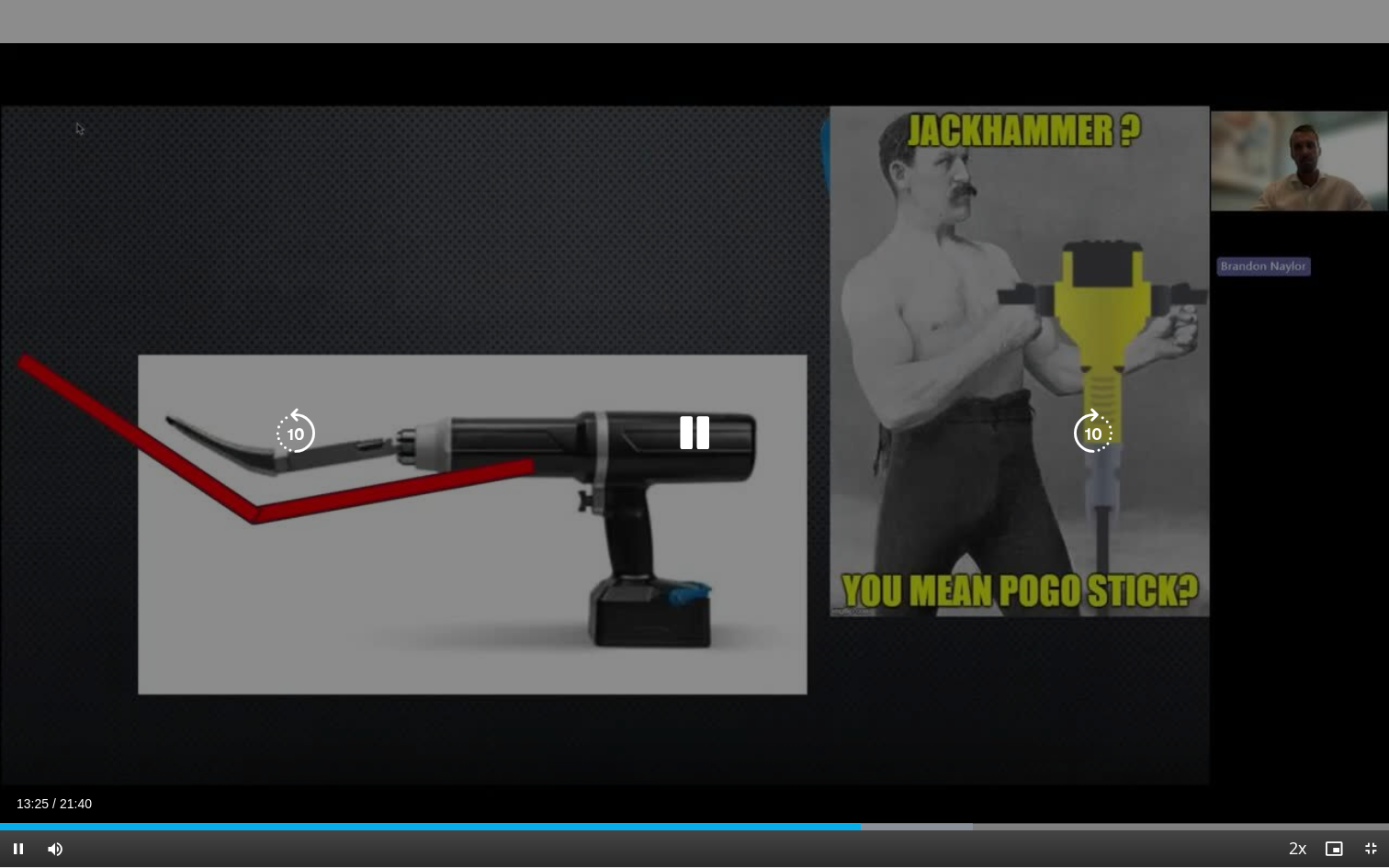 click at bounding box center [694, 434] 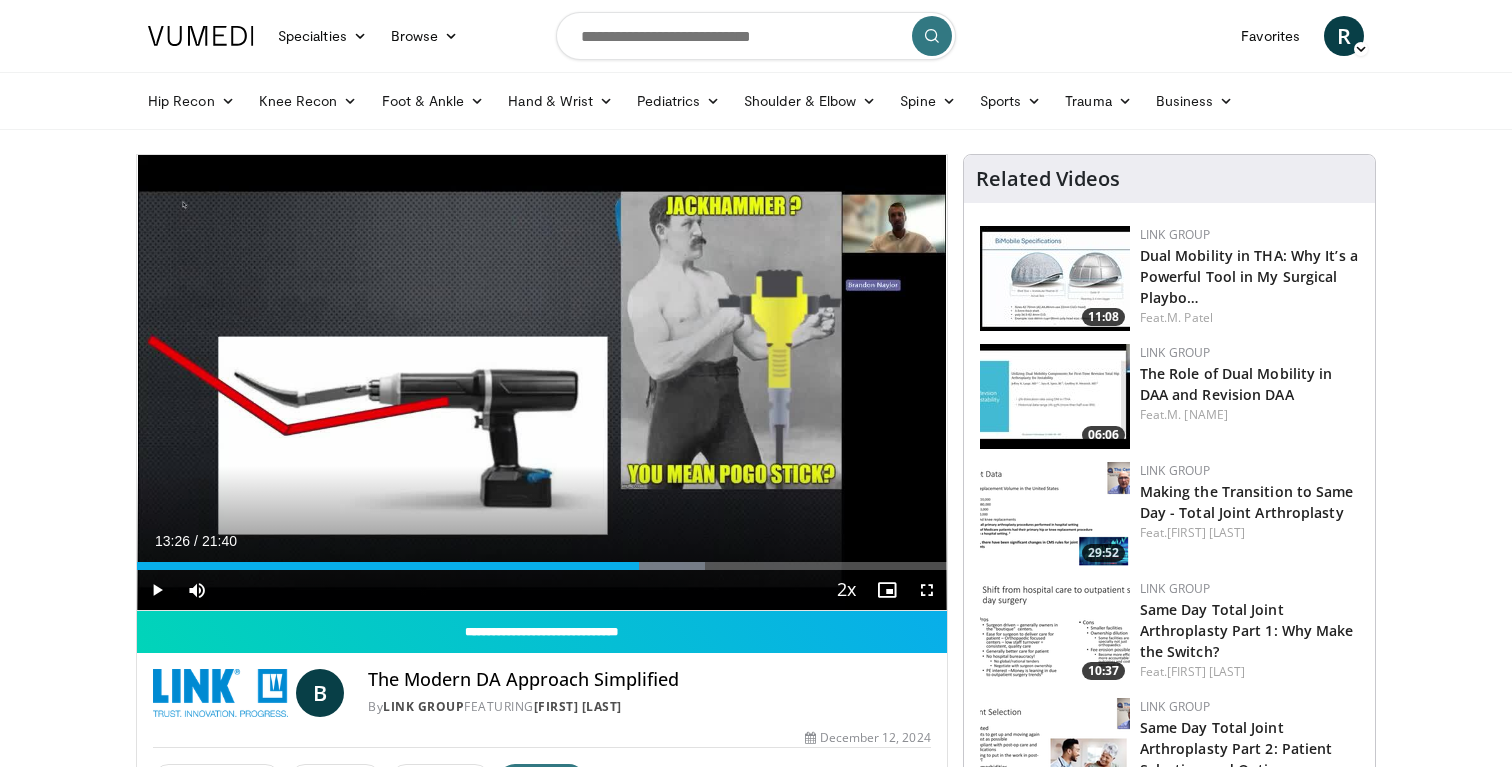 click at bounding box center (927, 590) 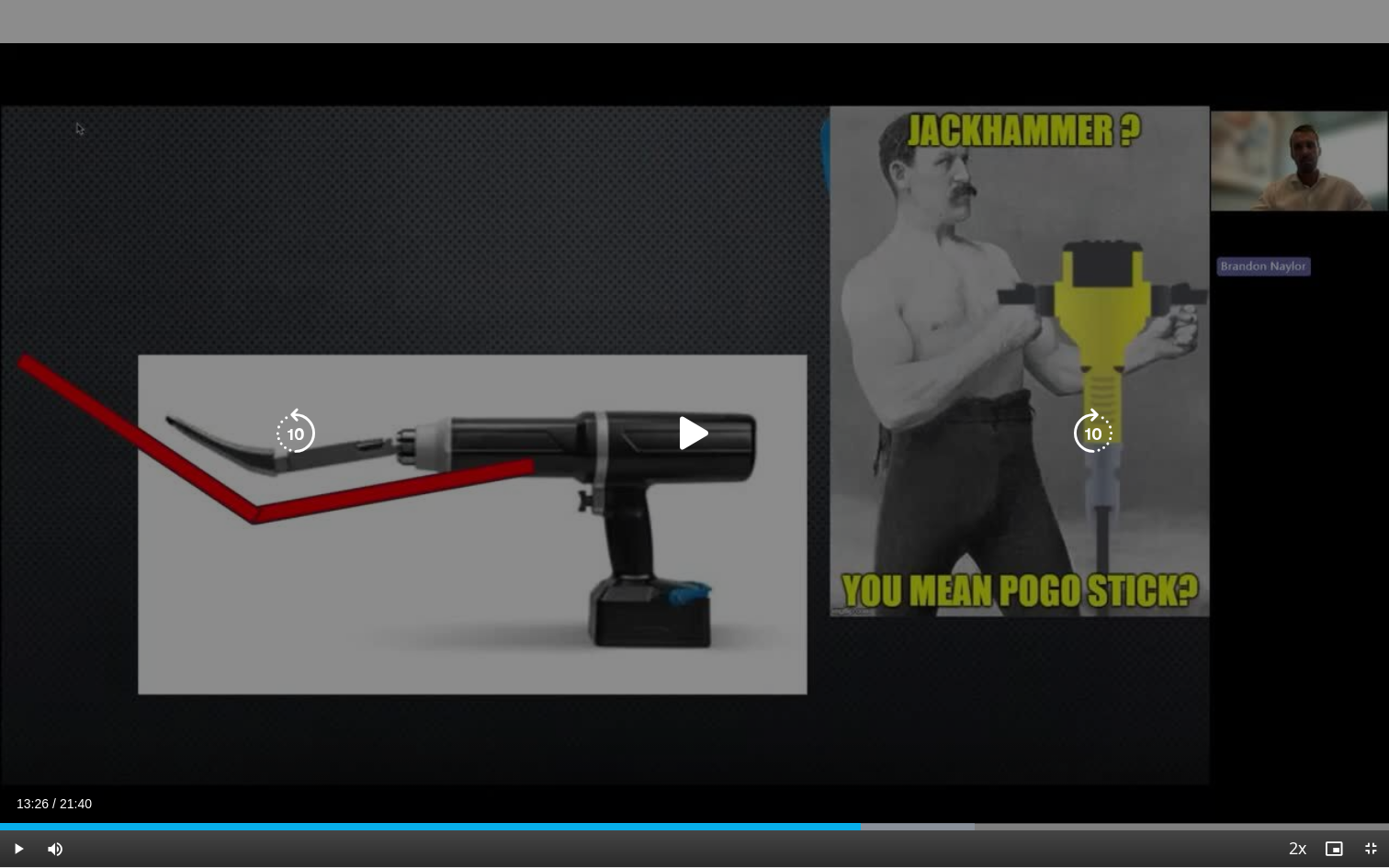 click at bounding box center (694, 434) 